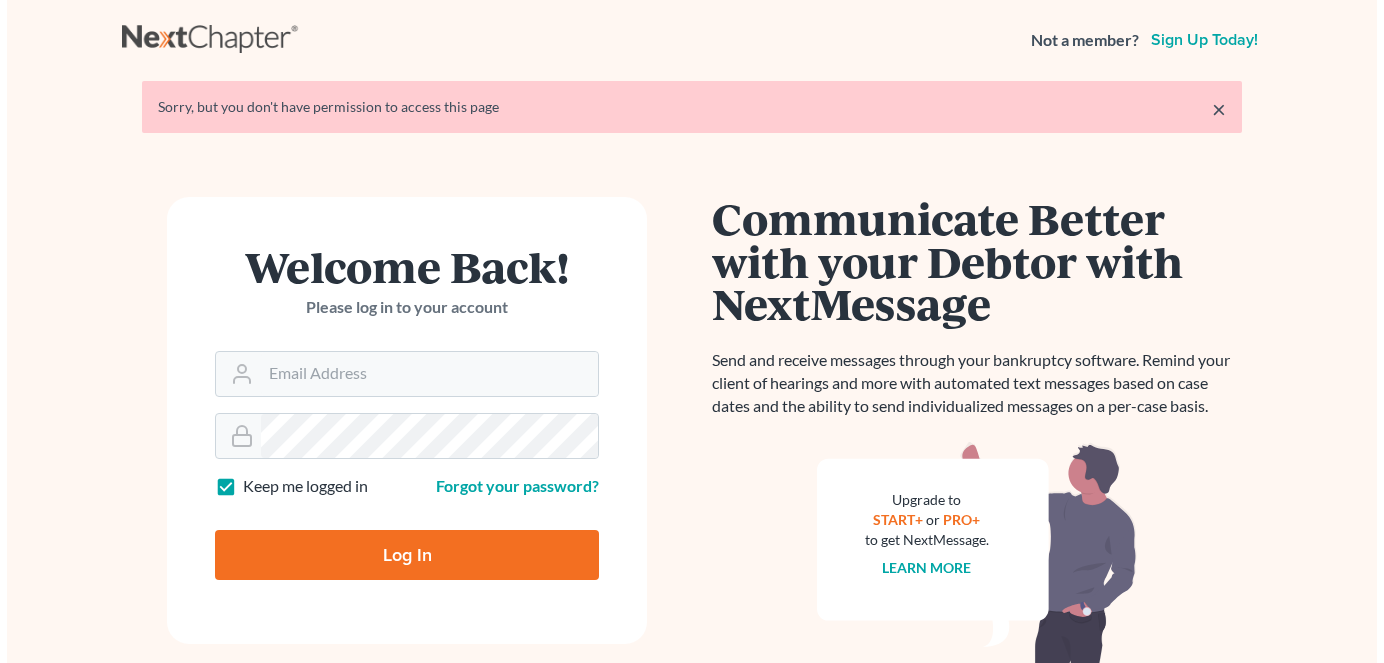 scroll, scrollTop: 0, scrollLeft: 0, axis: both 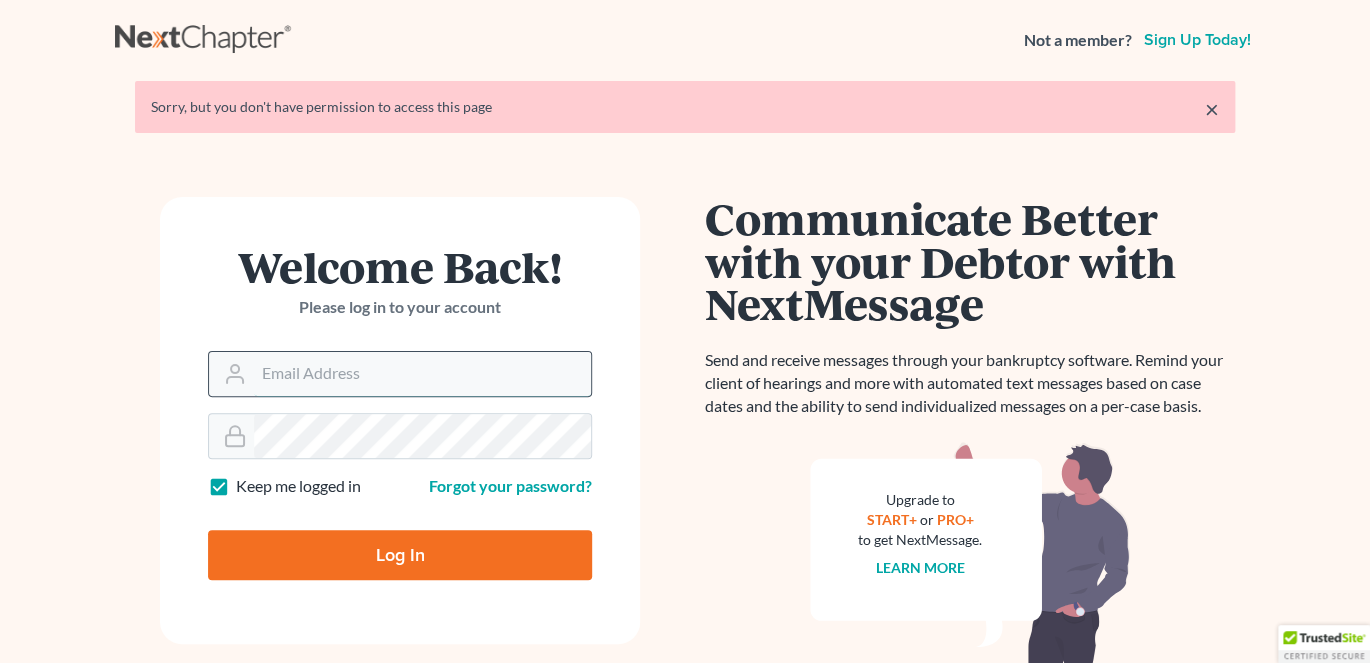click on "[EMAIL_ADDRESS]" at bounding box center (422, 374) 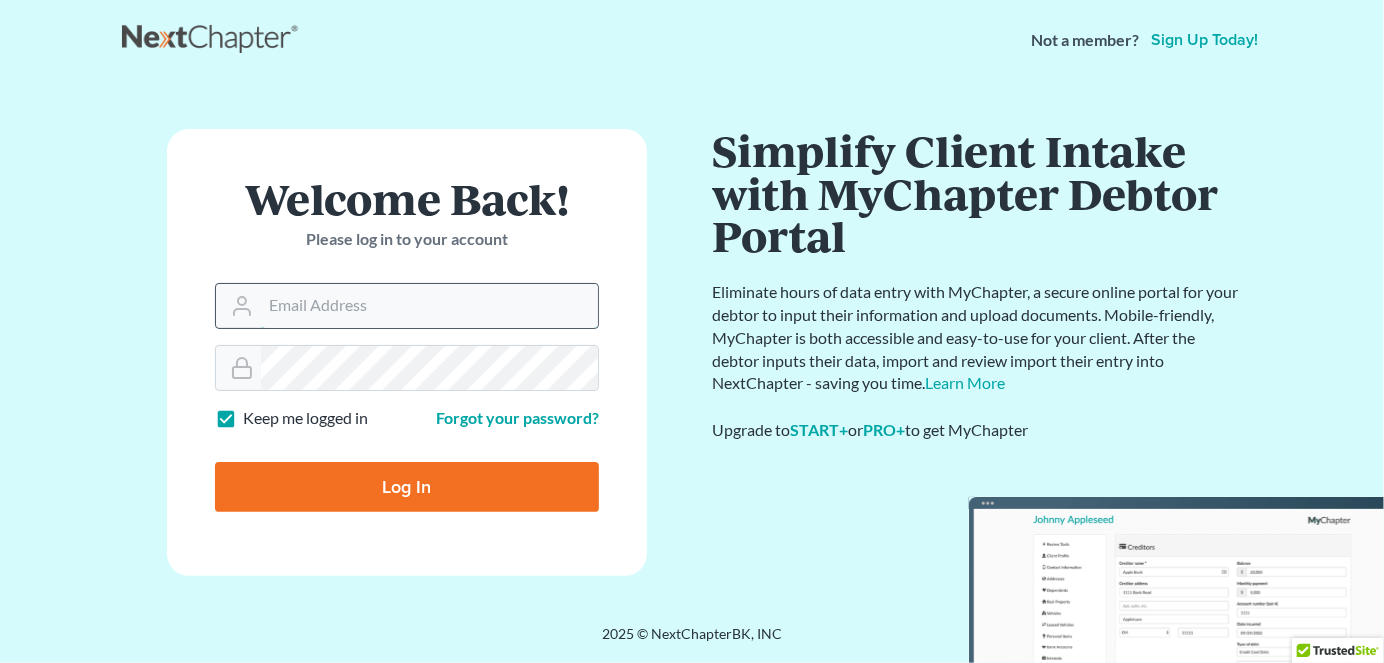type on "[EMAIL]" 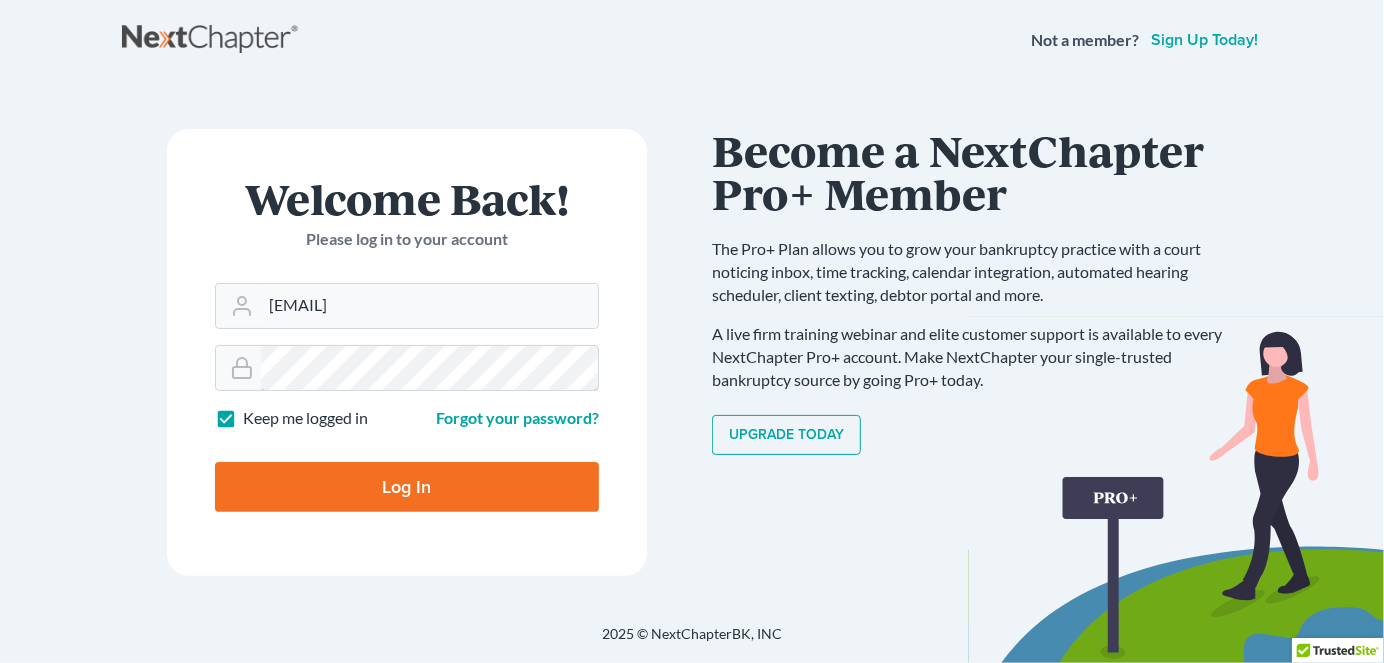 click on "Log In" at bounding box center [407, 487] 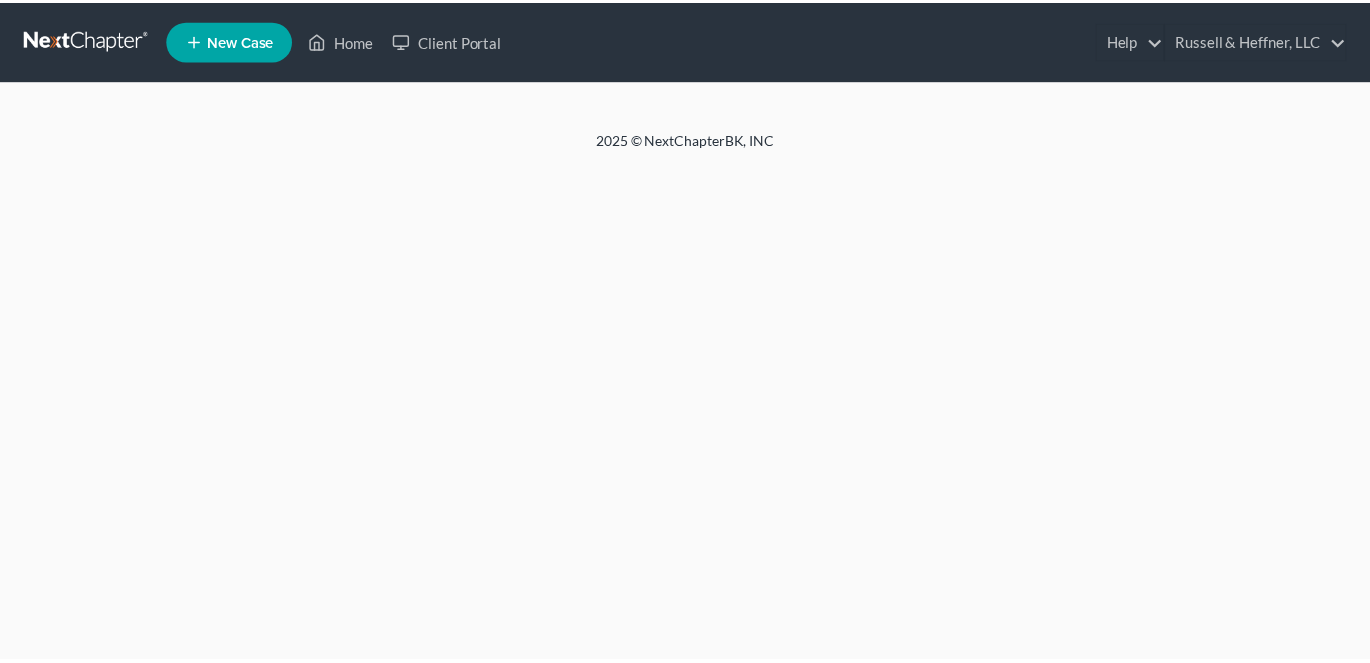 scroll, scrollTop: 0, scrollLeft: 0, axis: both 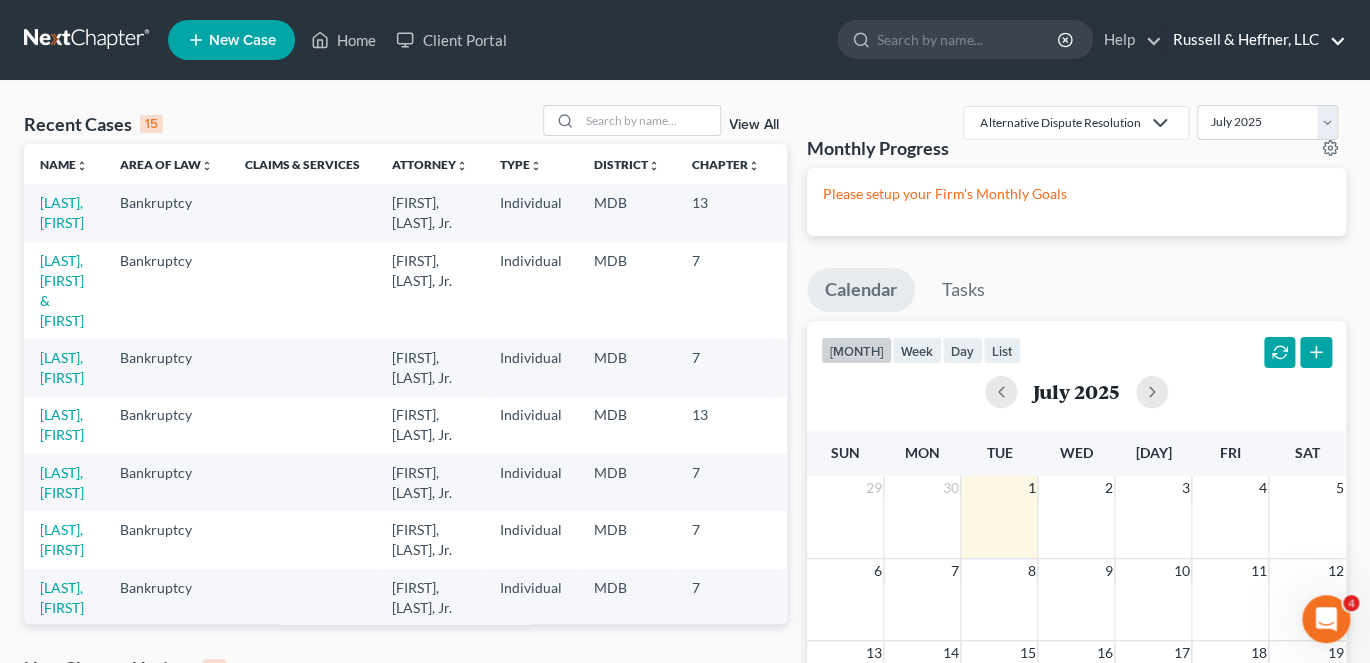 click on "Russell & Heffner, LLC" at bounding box center (1254, 40) 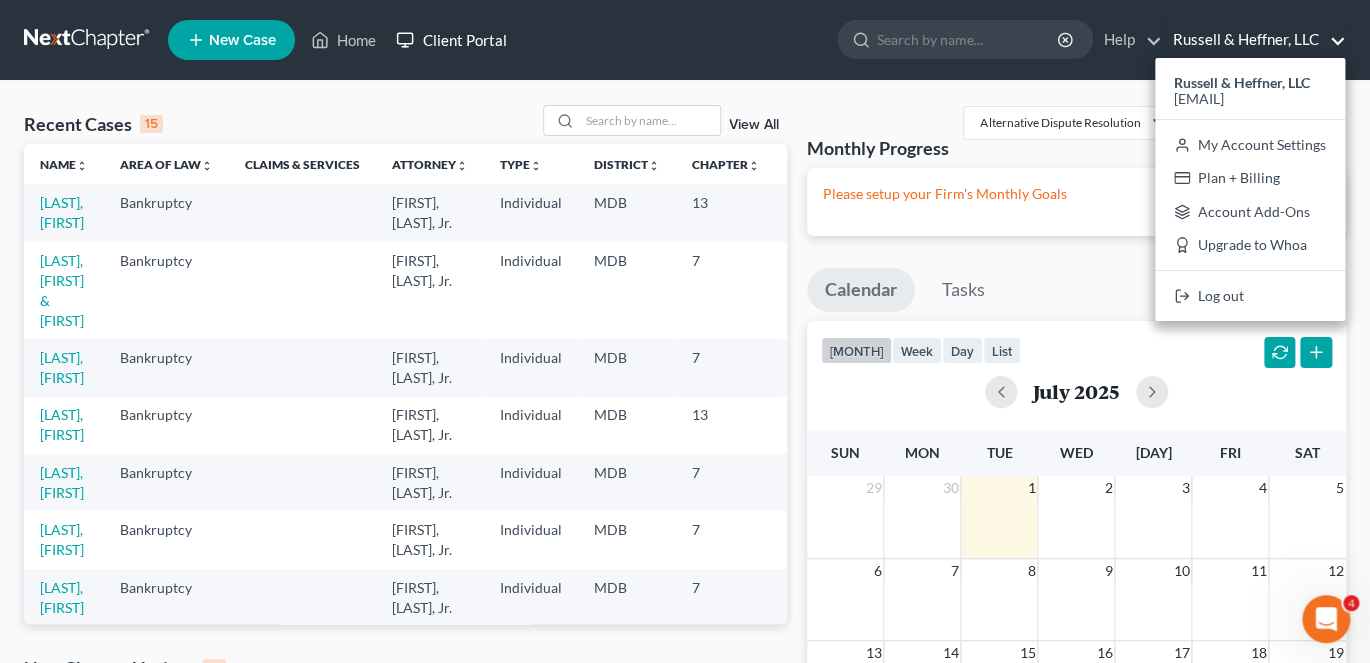 click on "Client Portal" at bounding box center (451, 40) 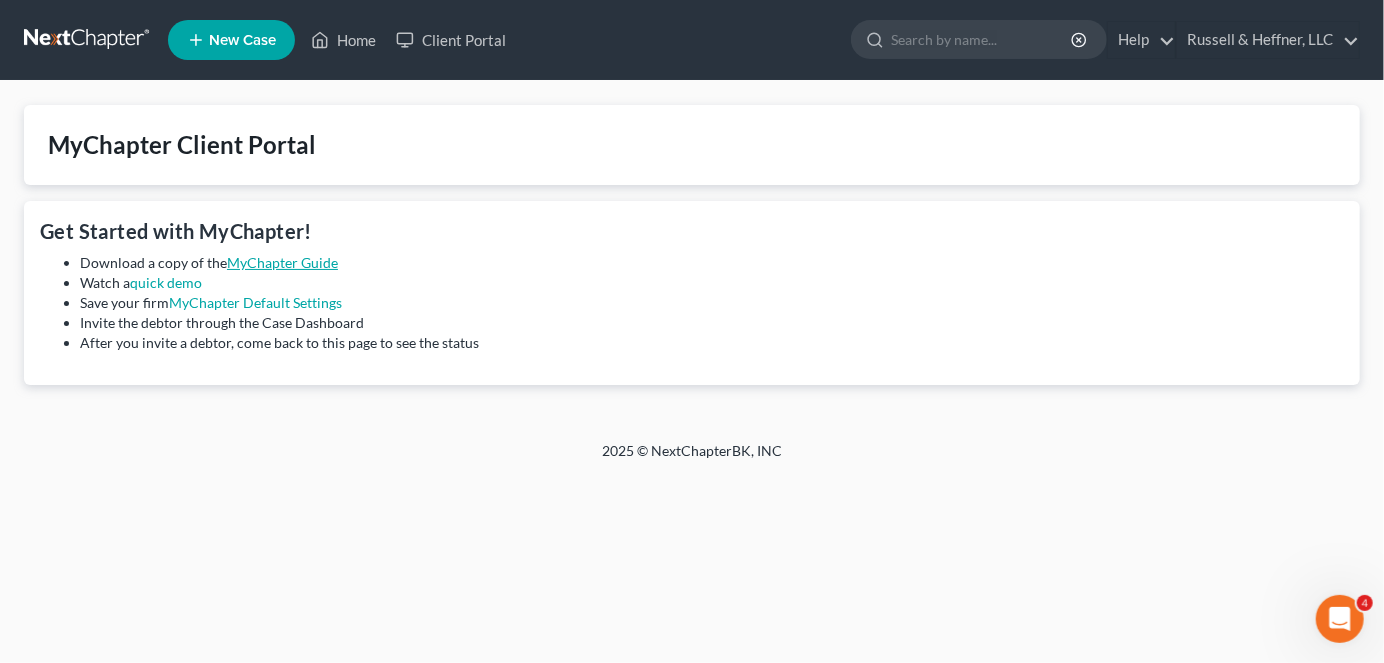 click on "MyChapter Guide" at bounding box center (282, 262) 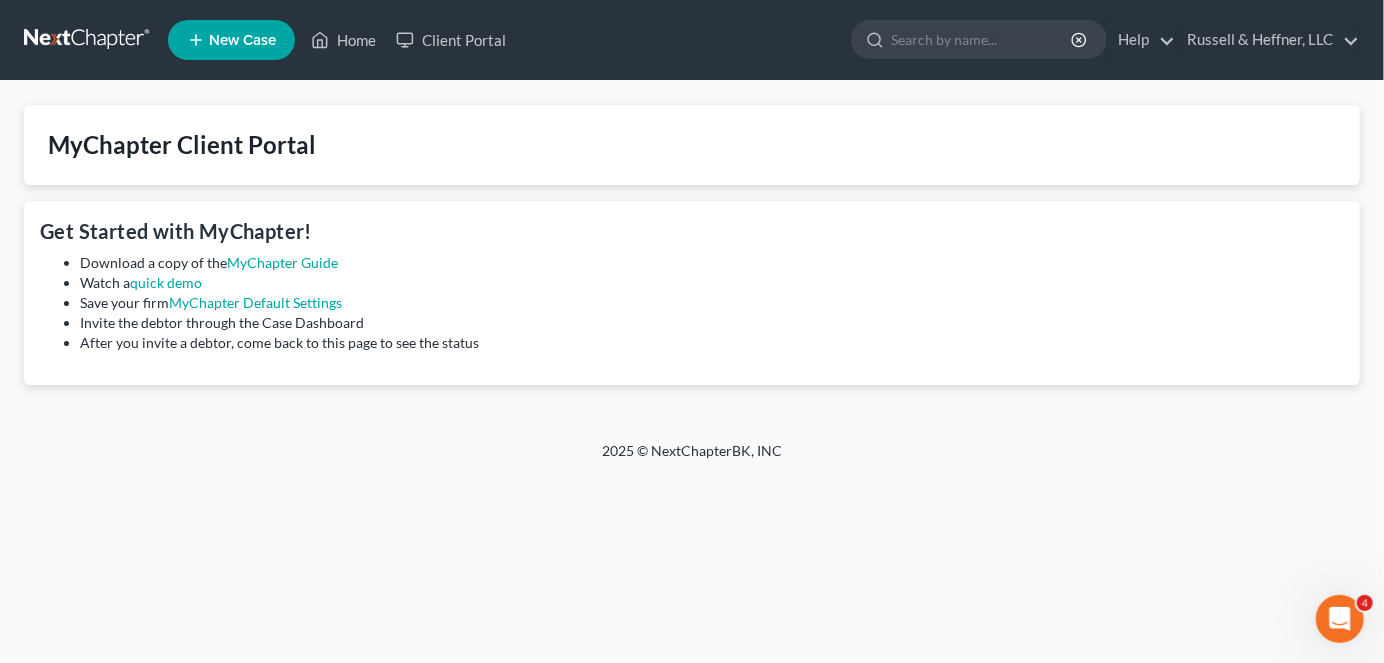click on "MyChapter Client Portal" at bounding box center [182, 145] 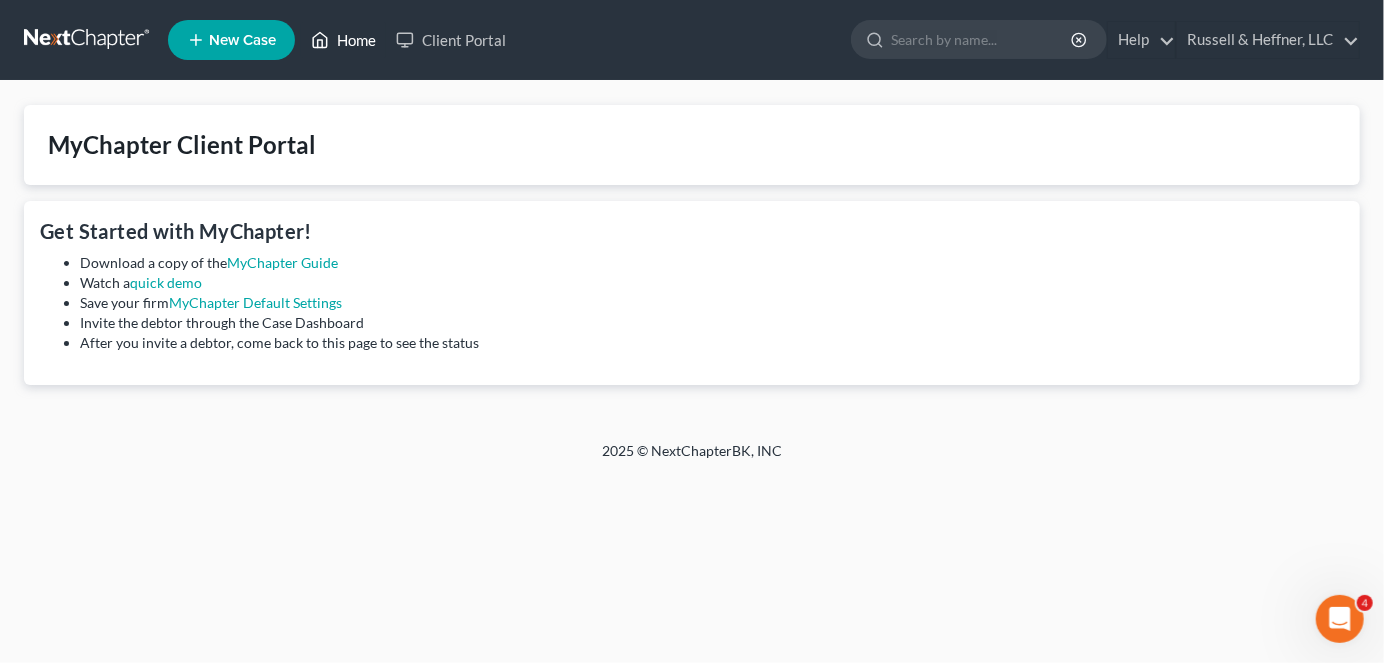 click on "Home" at bounding box center [343, 40] 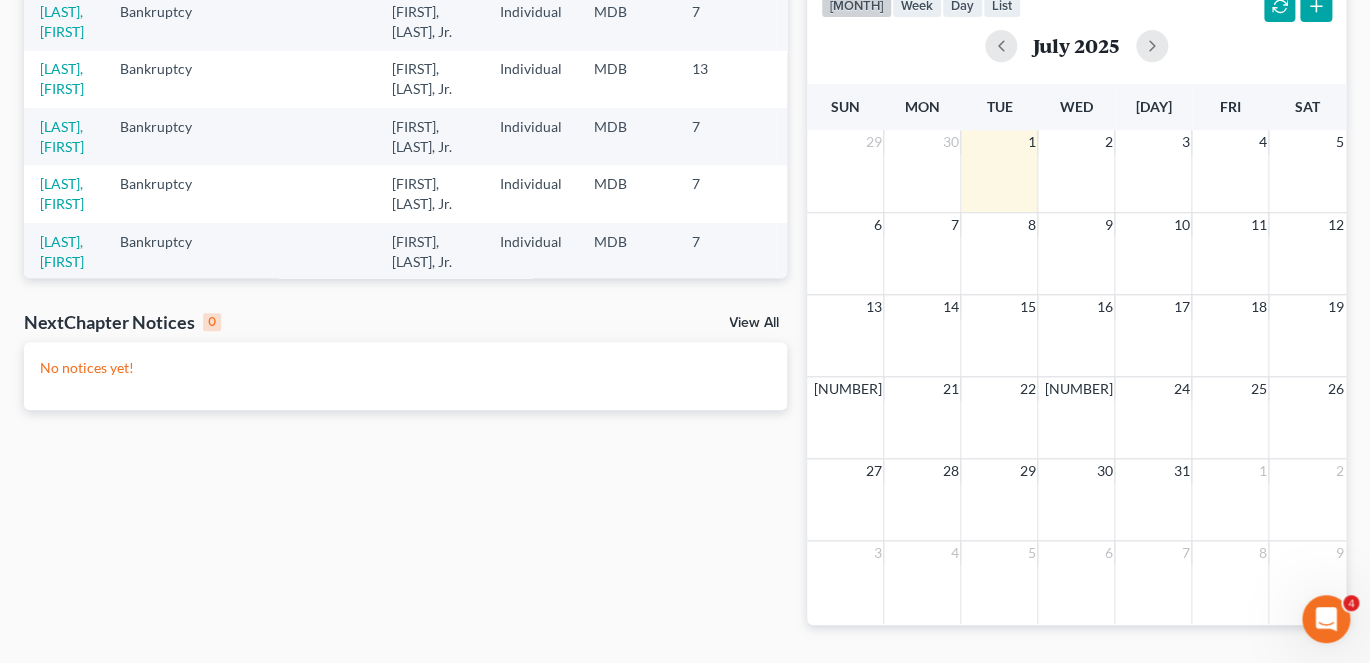 scroll, scrollTop: 398, scrollLeft: 0, axis: vertical 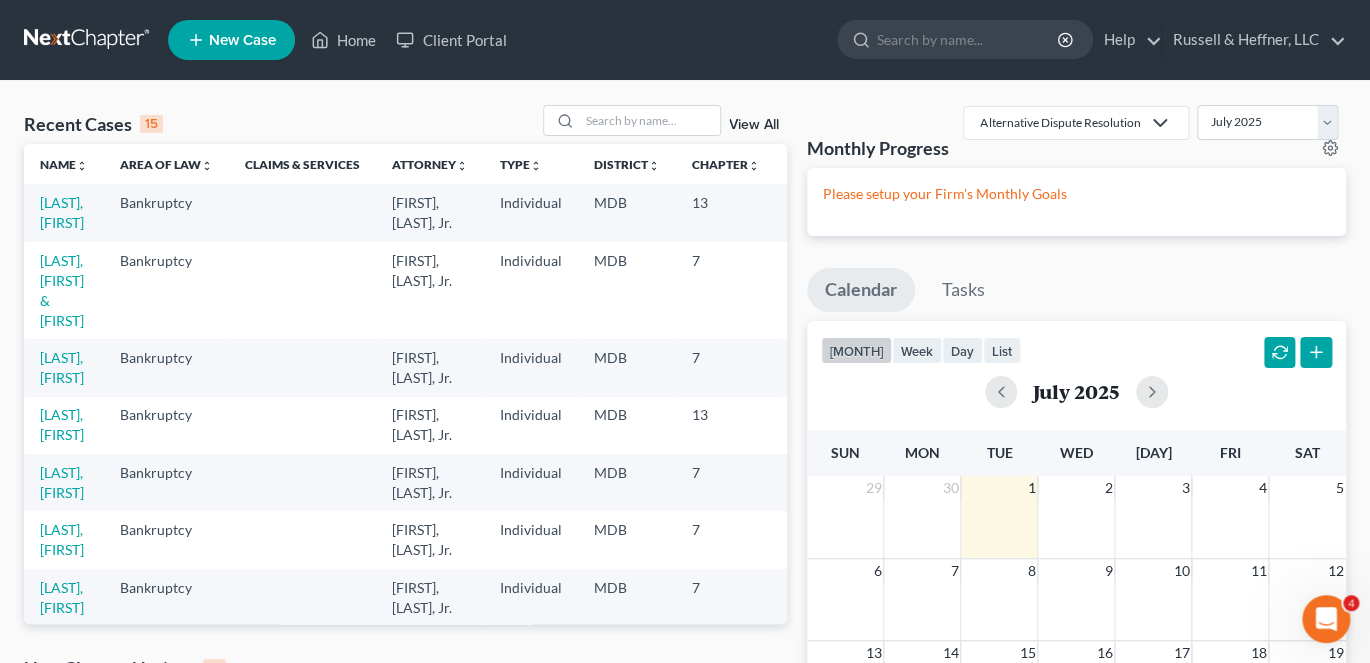 click on "Alternative Dispute Resolution" at bounding box center [1060, 122] 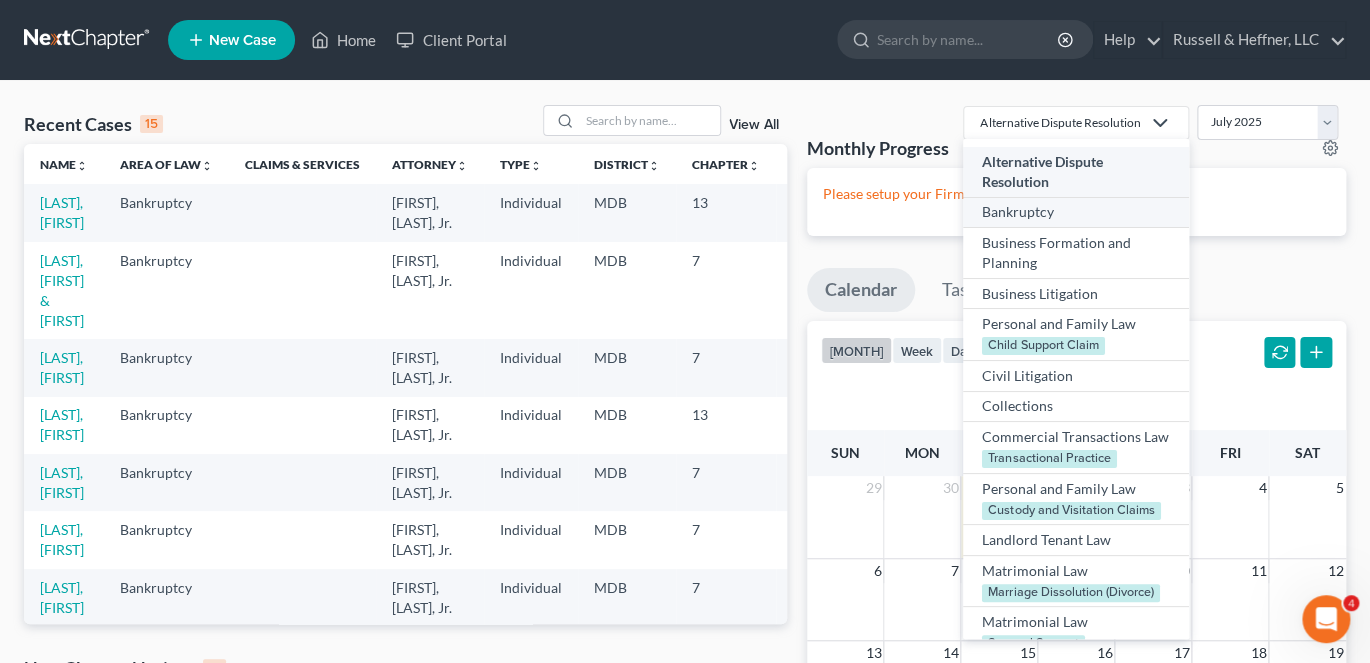 click on "Bankruptcy" at bounding box center (1076, 172) 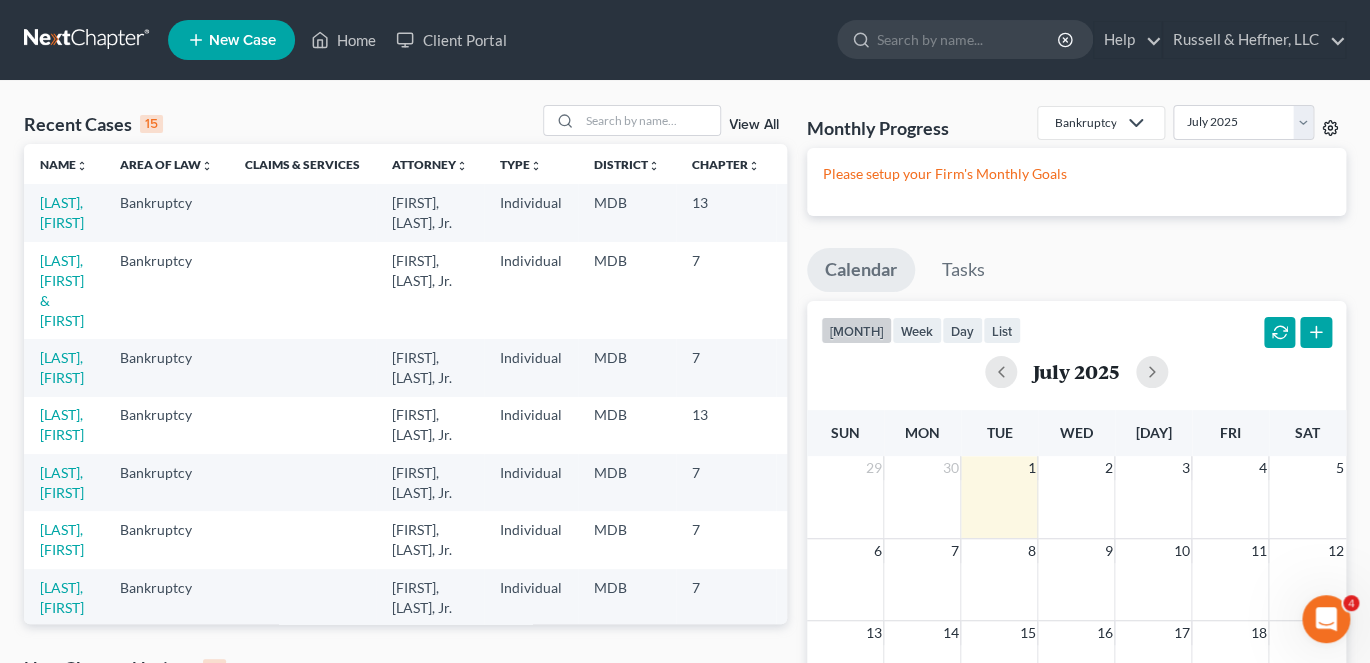 click at bounding box center (1330, 128) 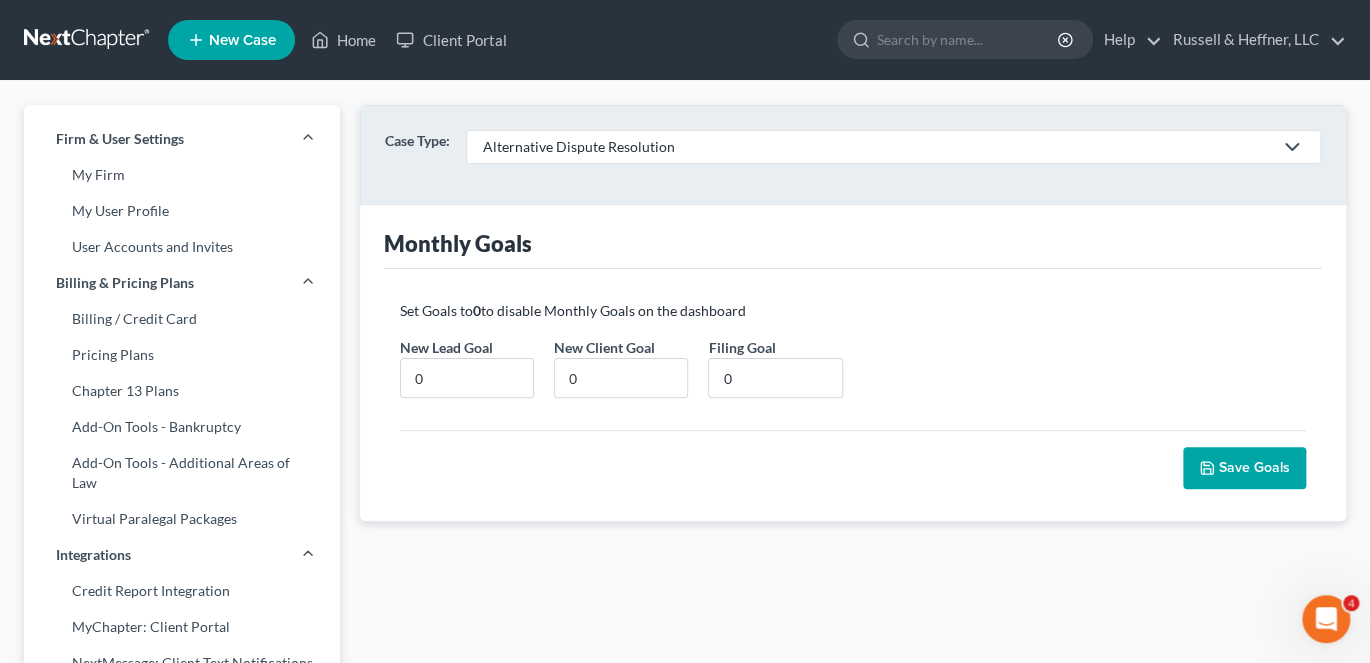 click on "[CASE_TYPE]" at bounding box center [853, 155] 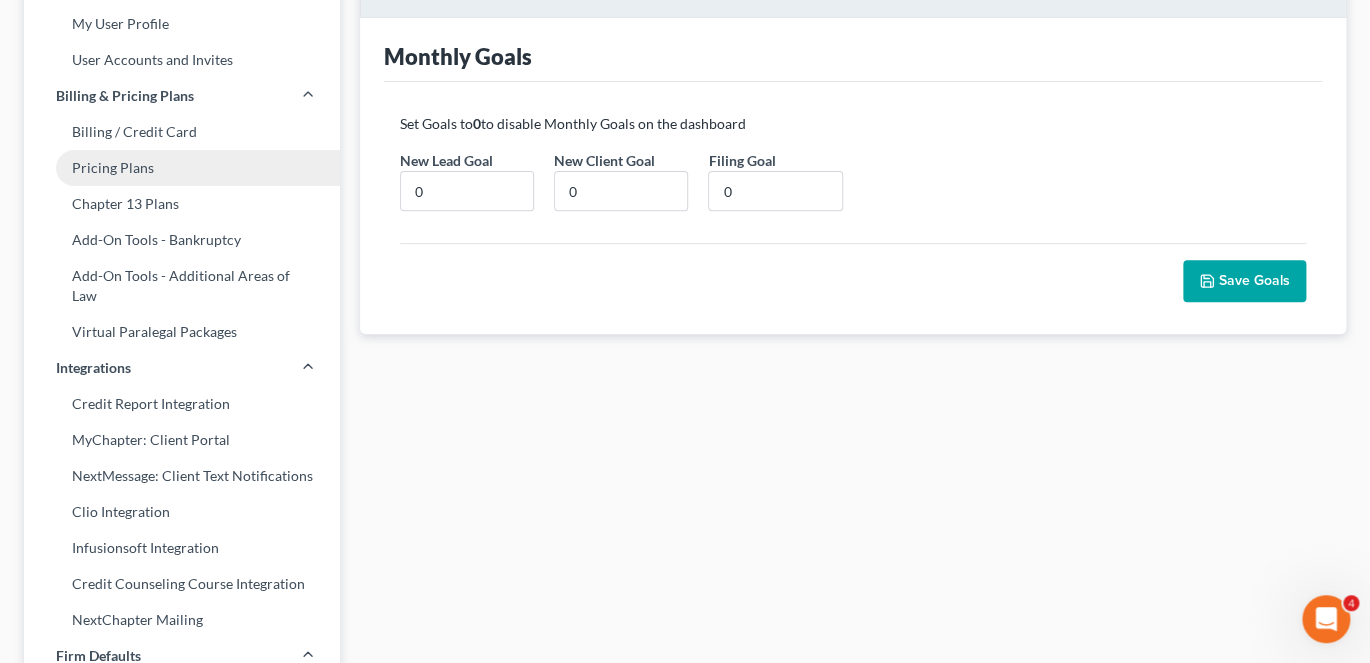 scroll, scrollTop: 200, scrollLeft: 0, axis: vertical 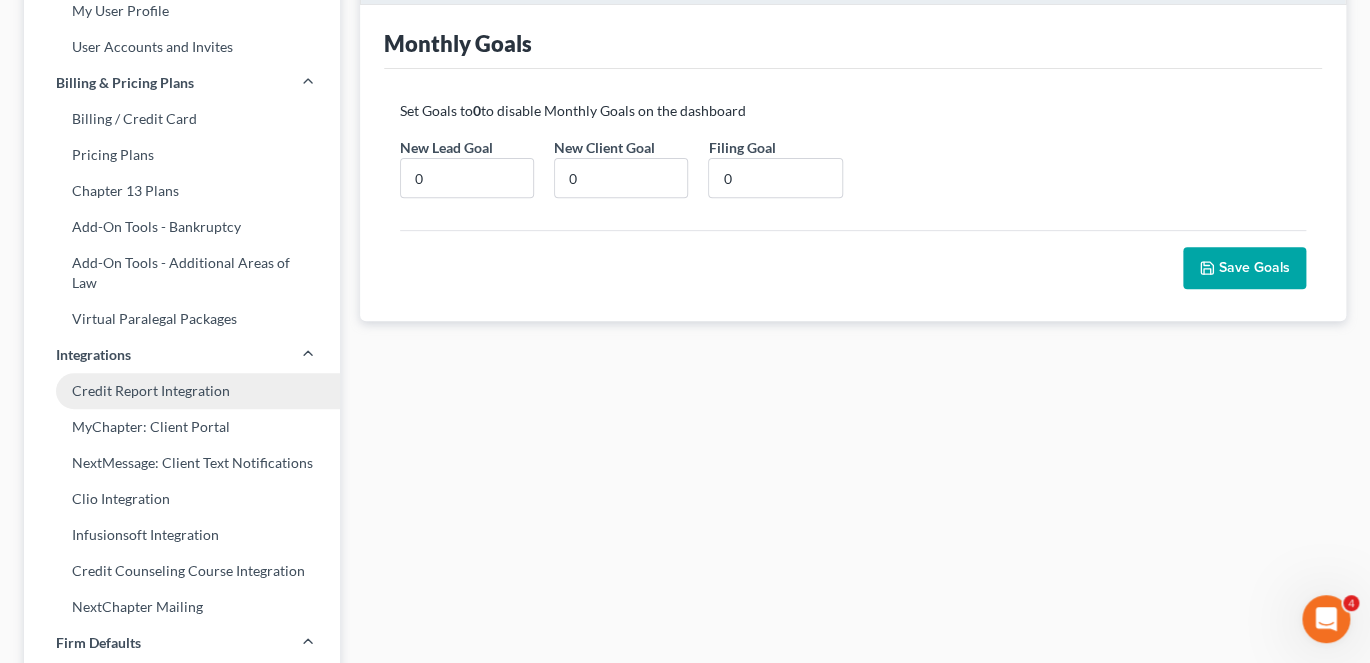click on "Credit Report Integration" at bounding box center [182, 391] 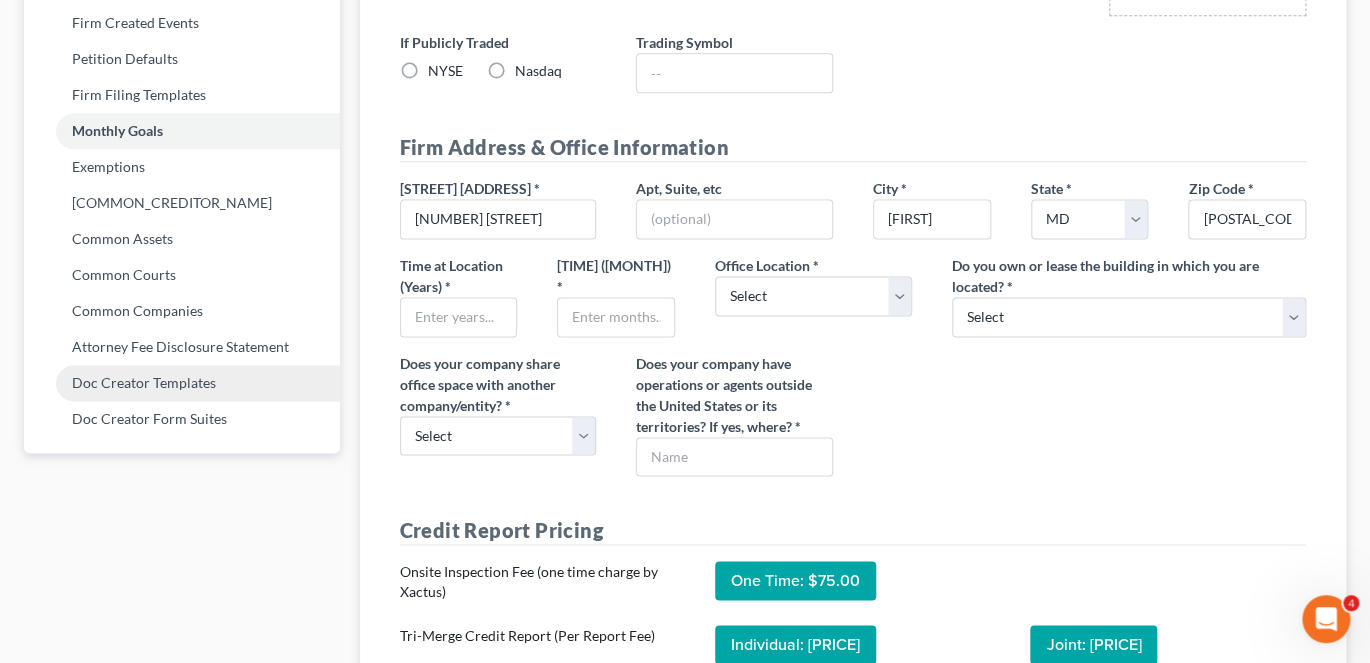 scroll, scrollTop: 900, scrollLeft: 0, axis: vertical 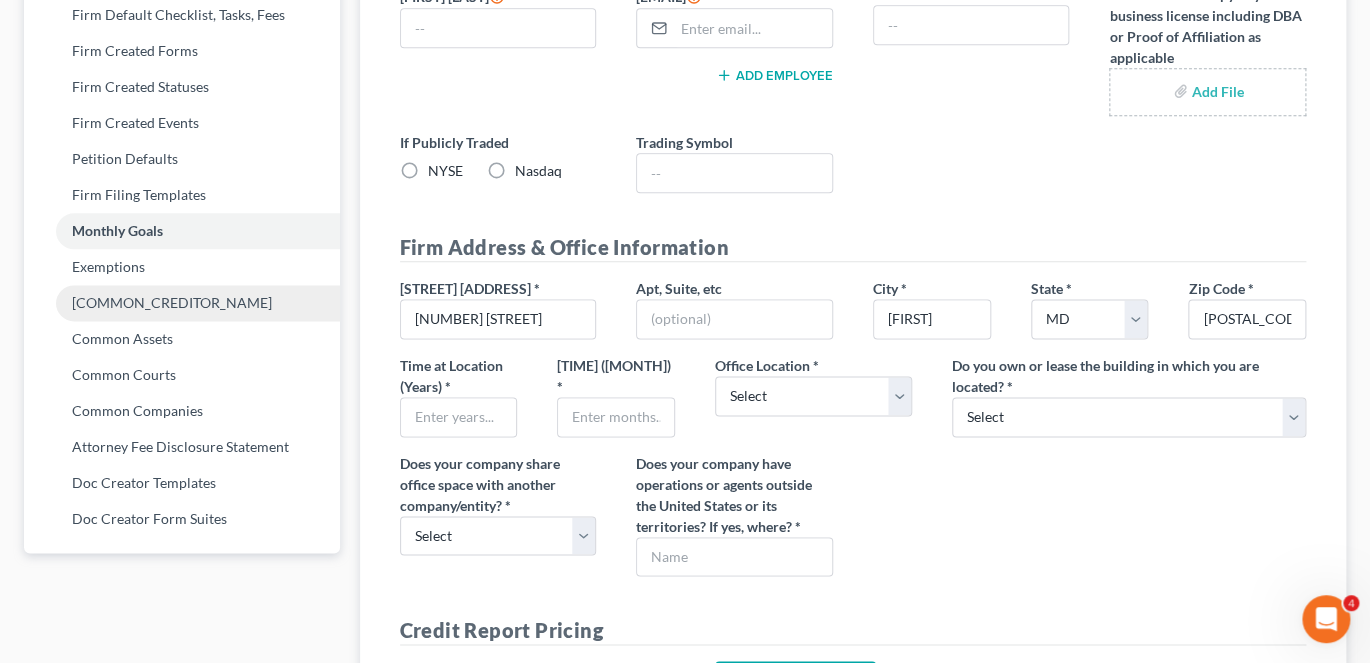 click on "[COMMON_CREDITOR_NAME]" at bounding box center (182, 303) 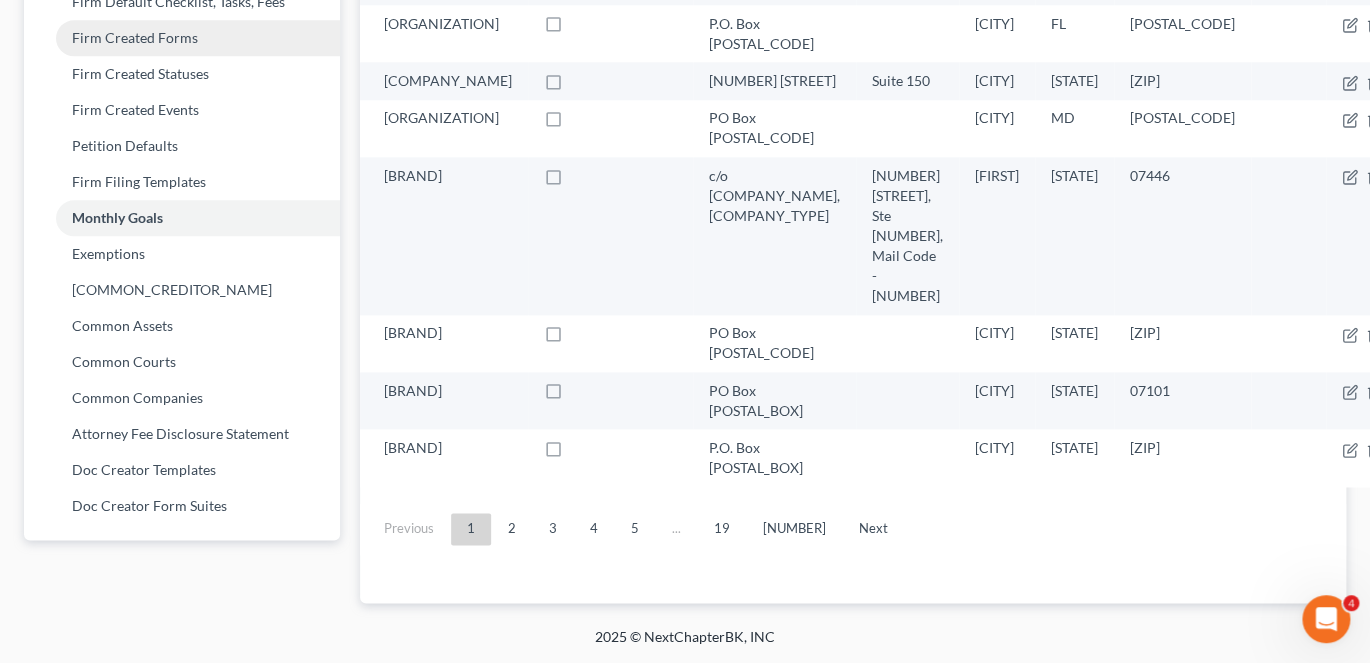 scroll, scrollTop: 1000, scrollLeft: 0, axis: vertical 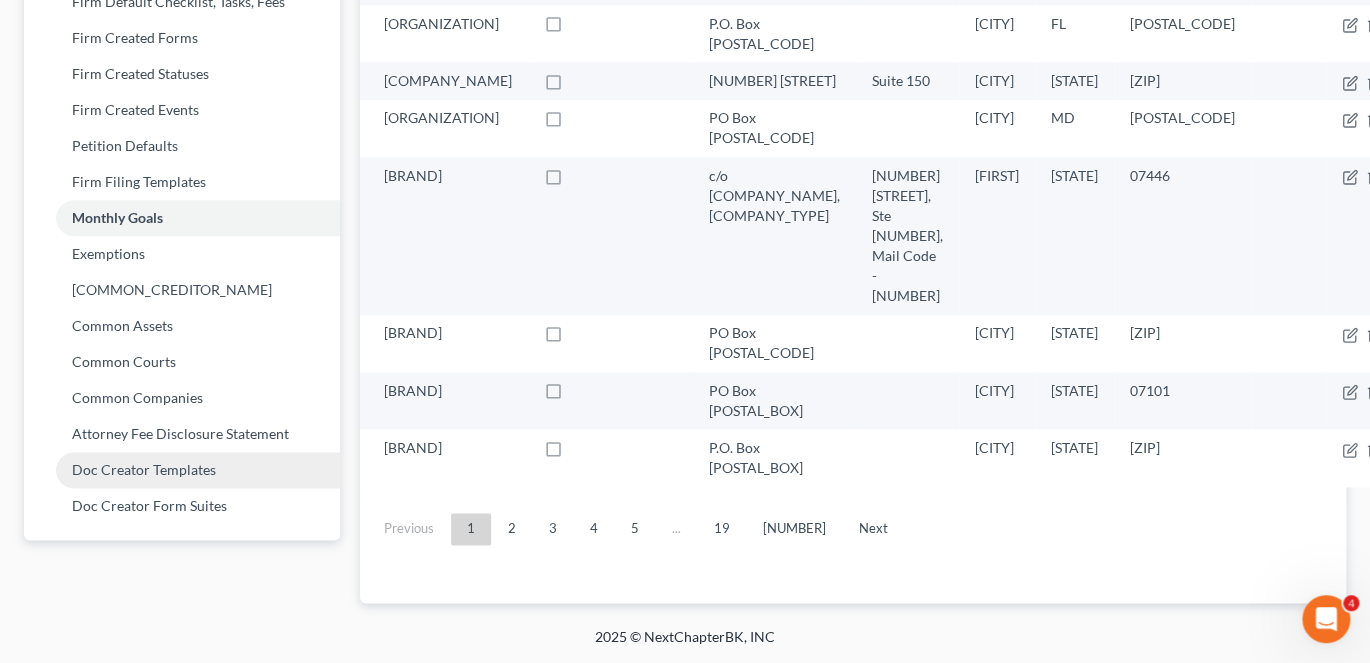 click on "Doc Creator Templates" at bounding box center (182, 470) 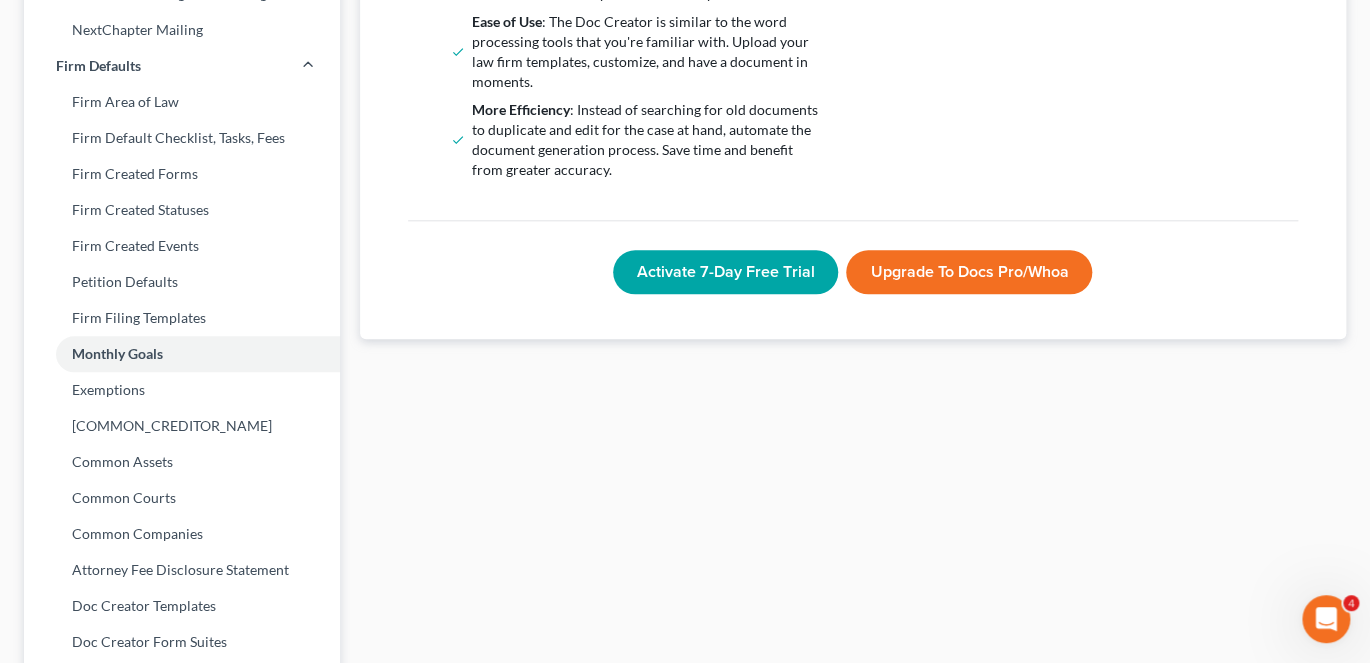 scroll, scrollTop: 852, scrollLeft: 0, axis: vertical 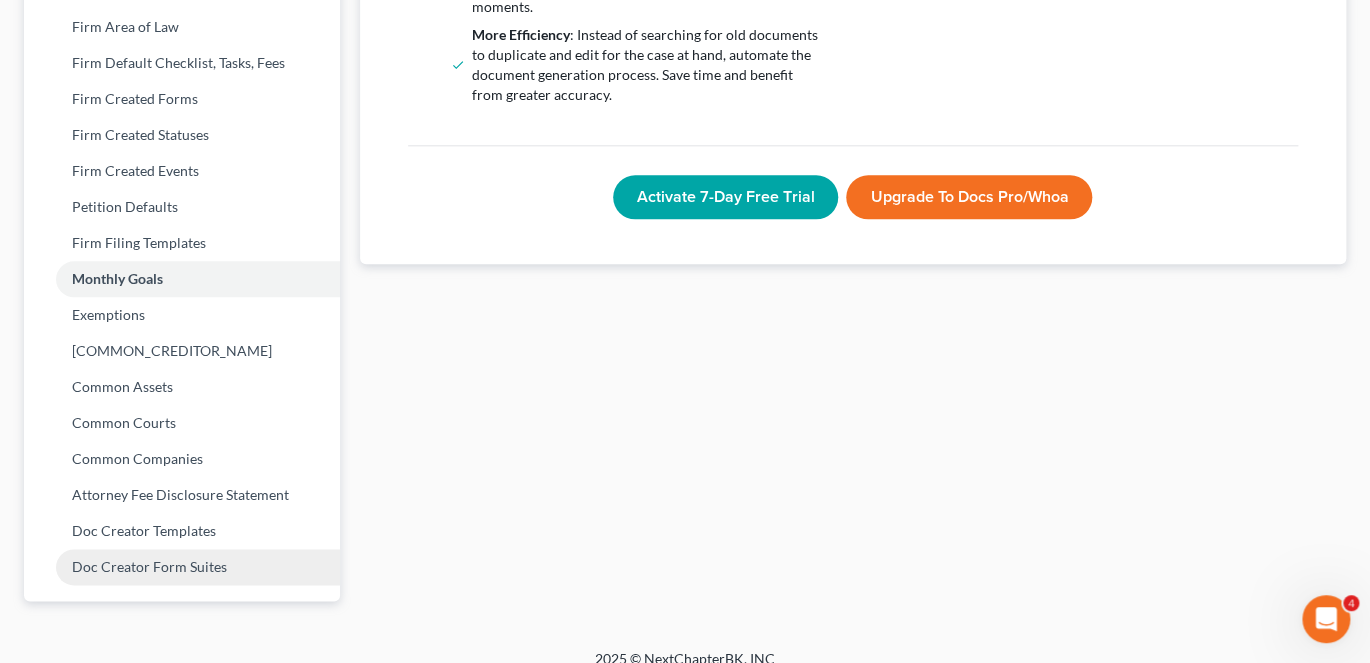 click on "Doc Creator Form Suites" at bounding box center (182, 567) 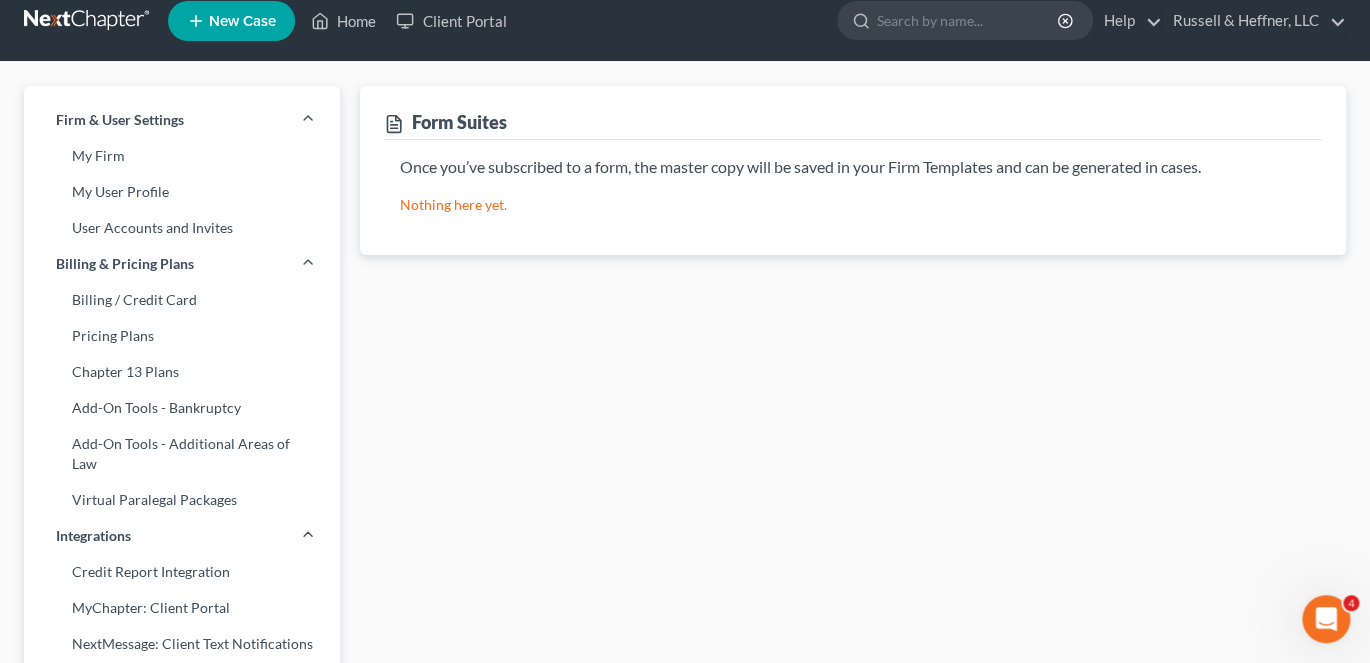 scroll, scrollTop: 0, scrollLeft: 0, axis: both 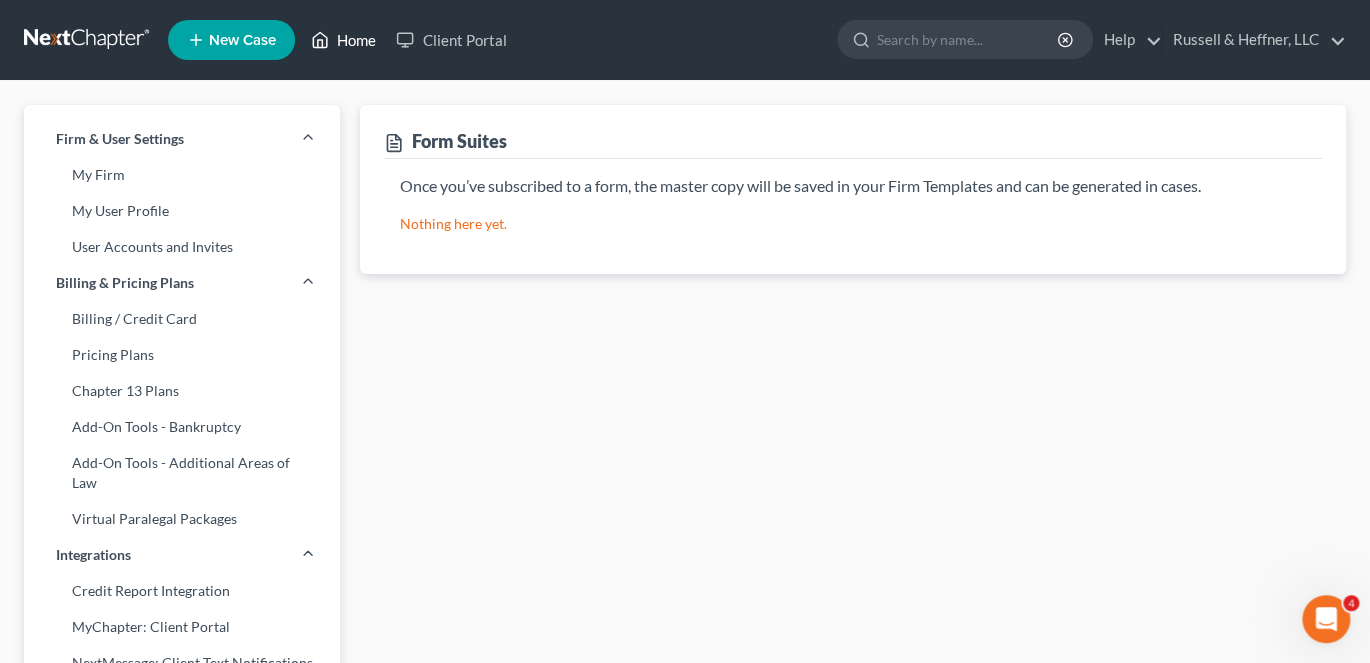 click on "Home" at bounding box center (343, 40) 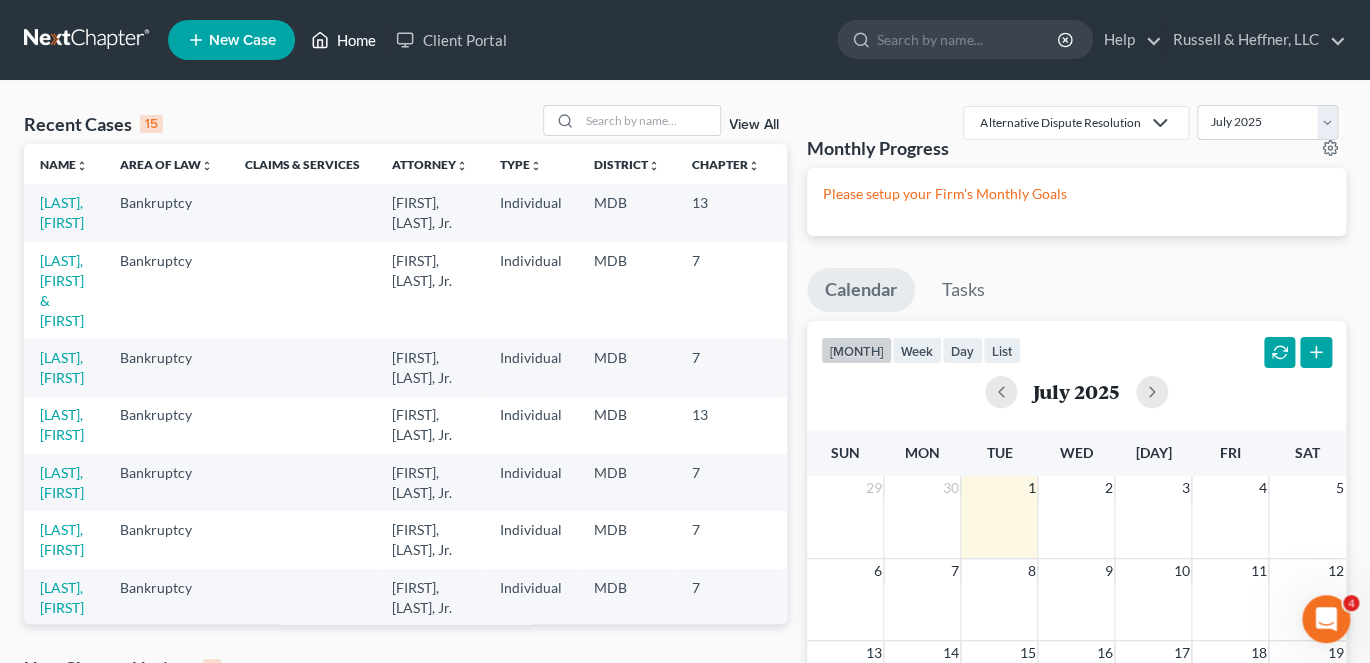 scroll, scrollTop: 100, scrollLeft: 0, axis: vertical 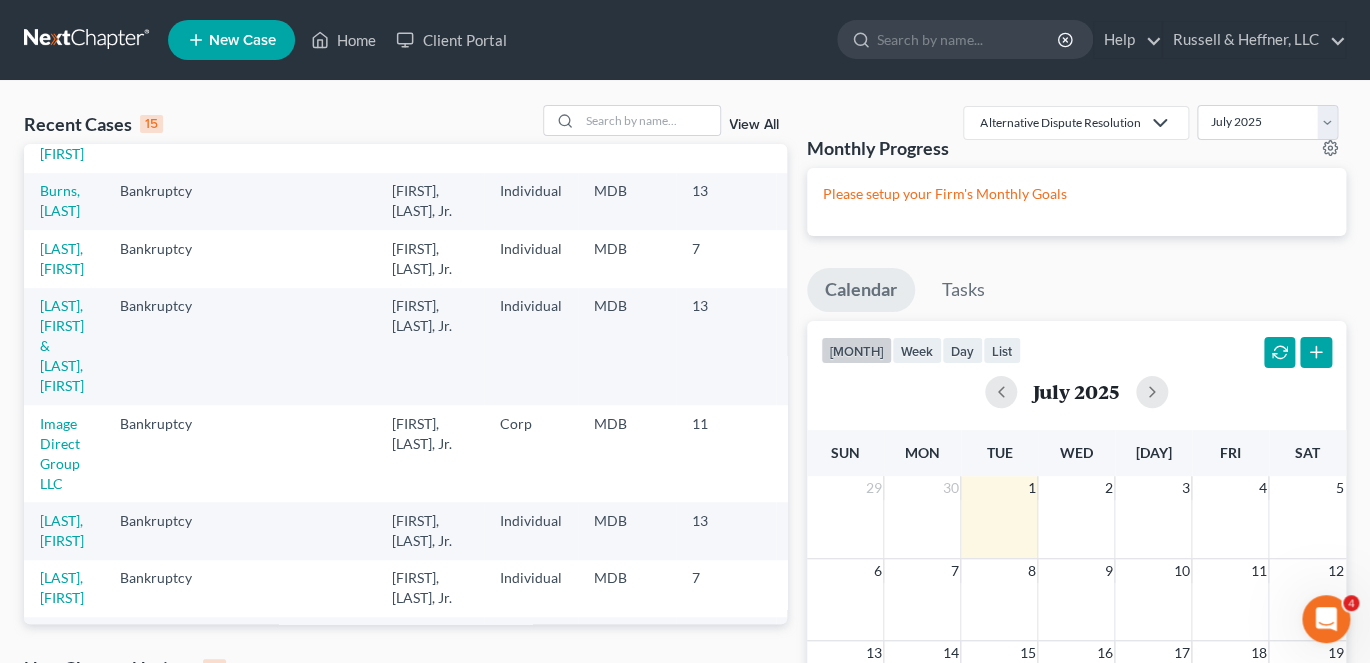 click on "View All" at bounding box center [754, 125] 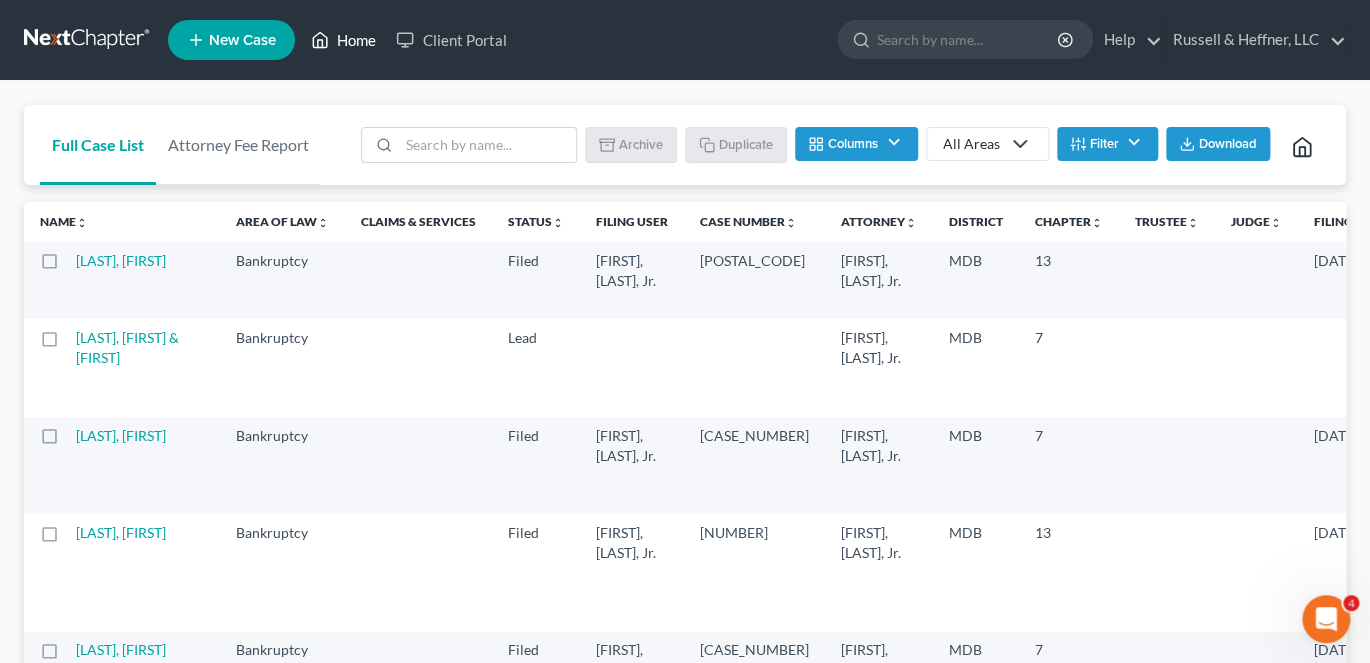 click on "Home" at bounding box center [343, 40] 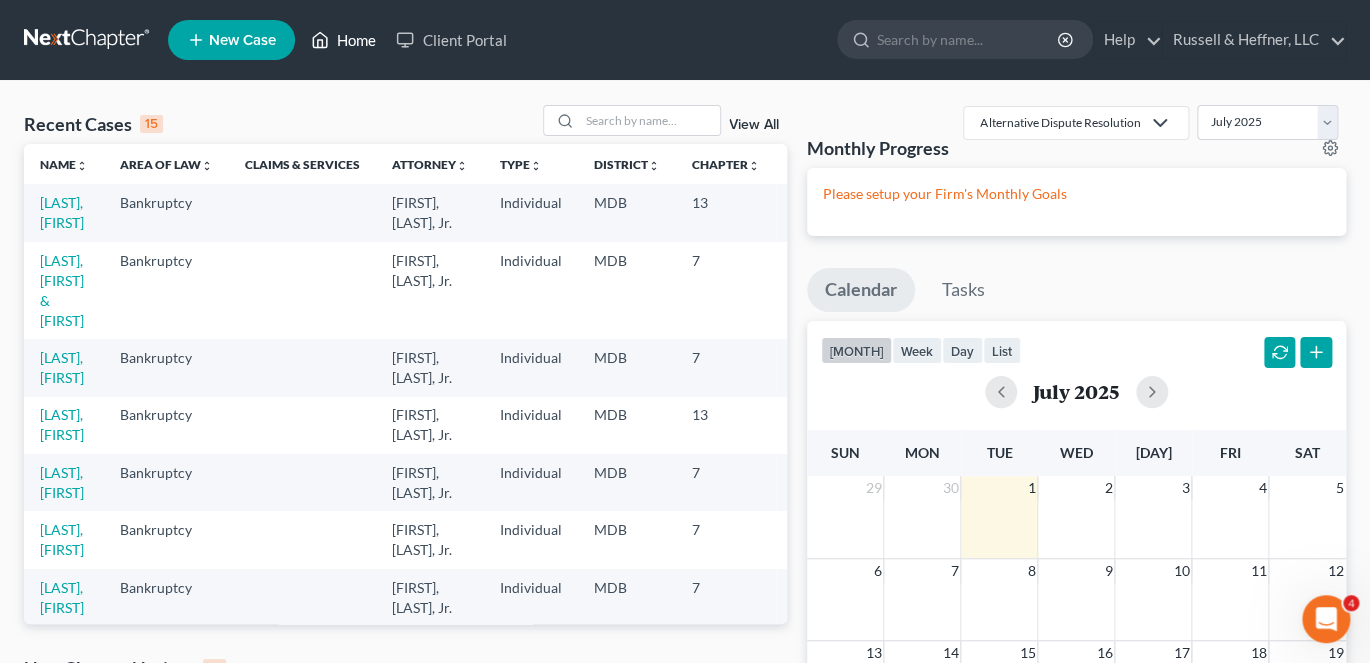 click on "Home" at bounding box center (343, 40) 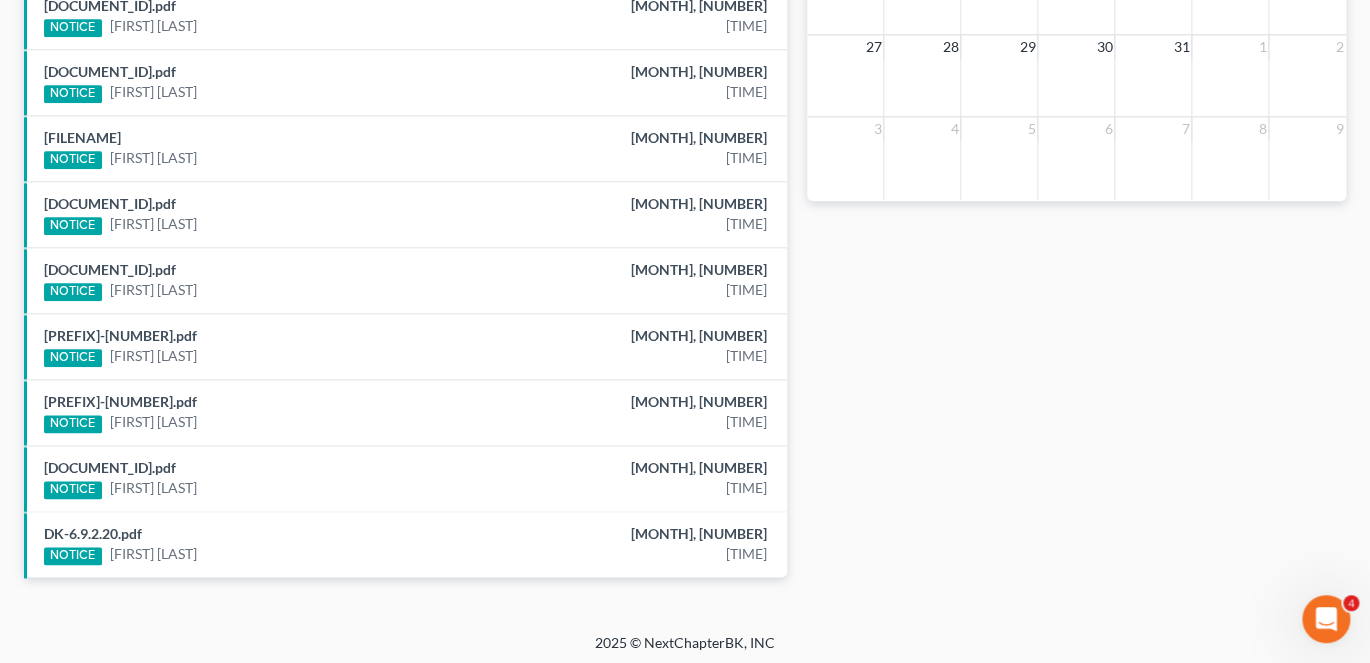 scroll, scrollTop: 0, scrollLeft: 0, axis: both 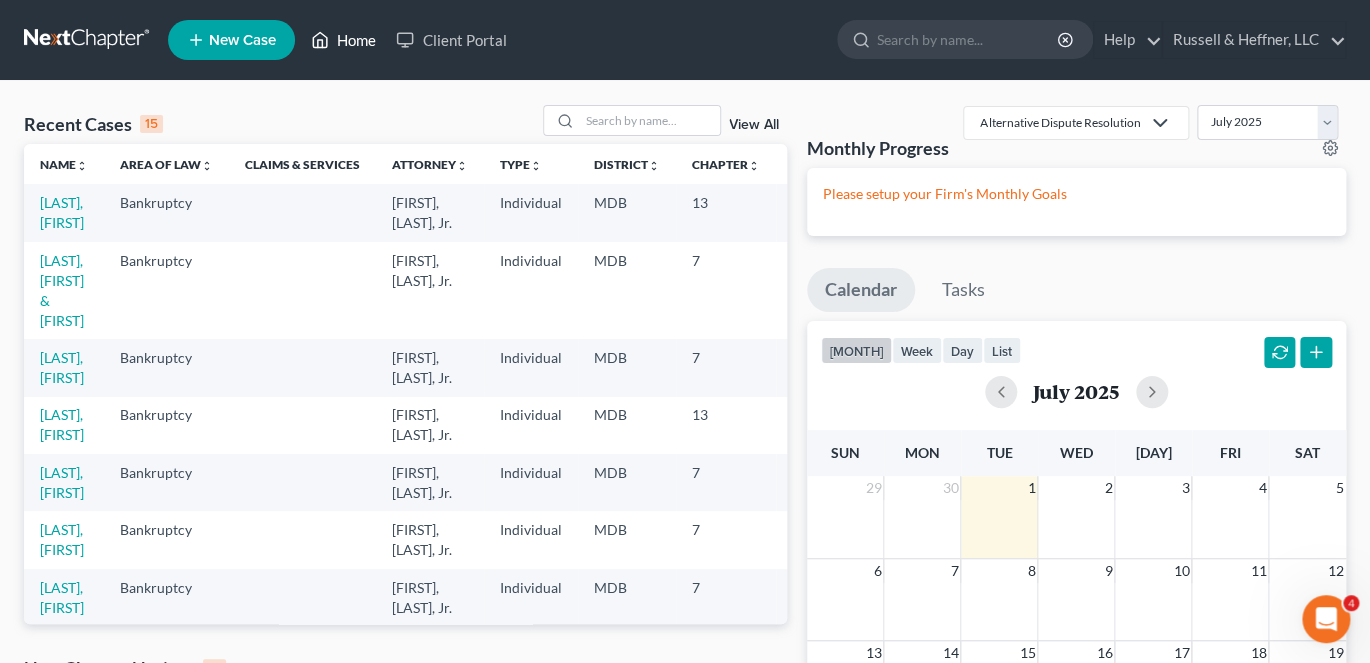 click on "Home" at bounding box center [343, 40] 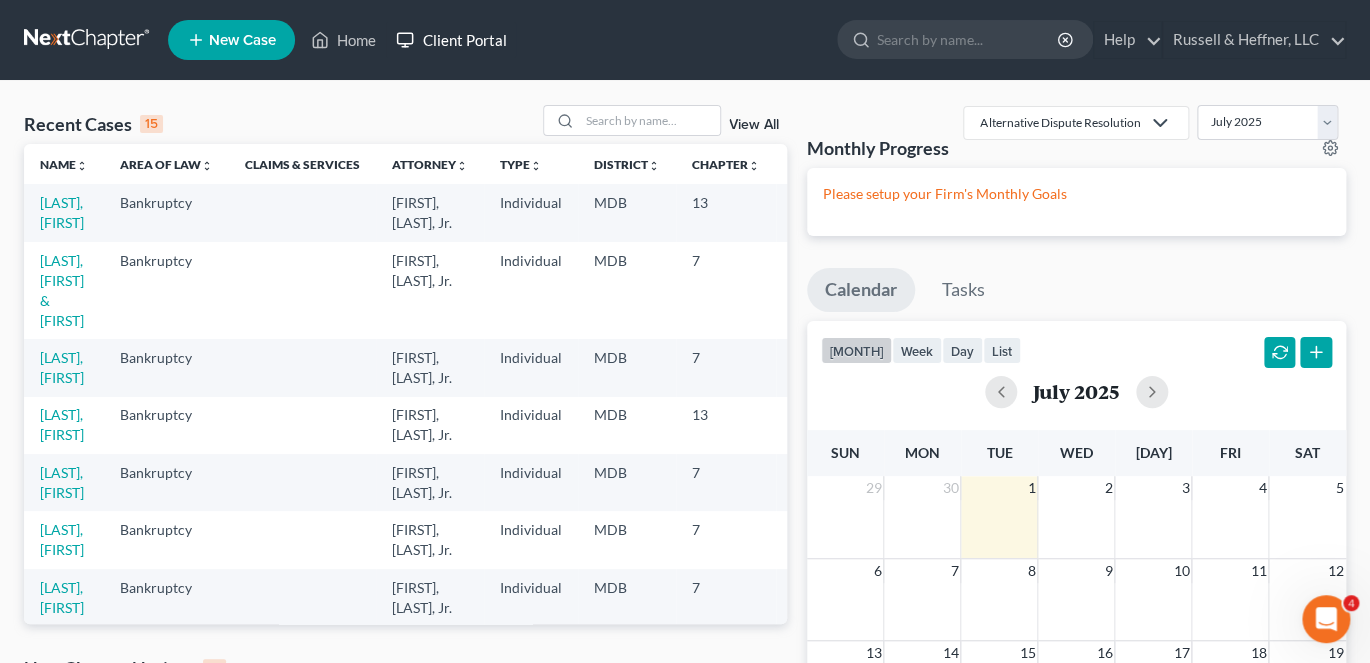 click on "Client Portal" at bounding box center [451, 40] 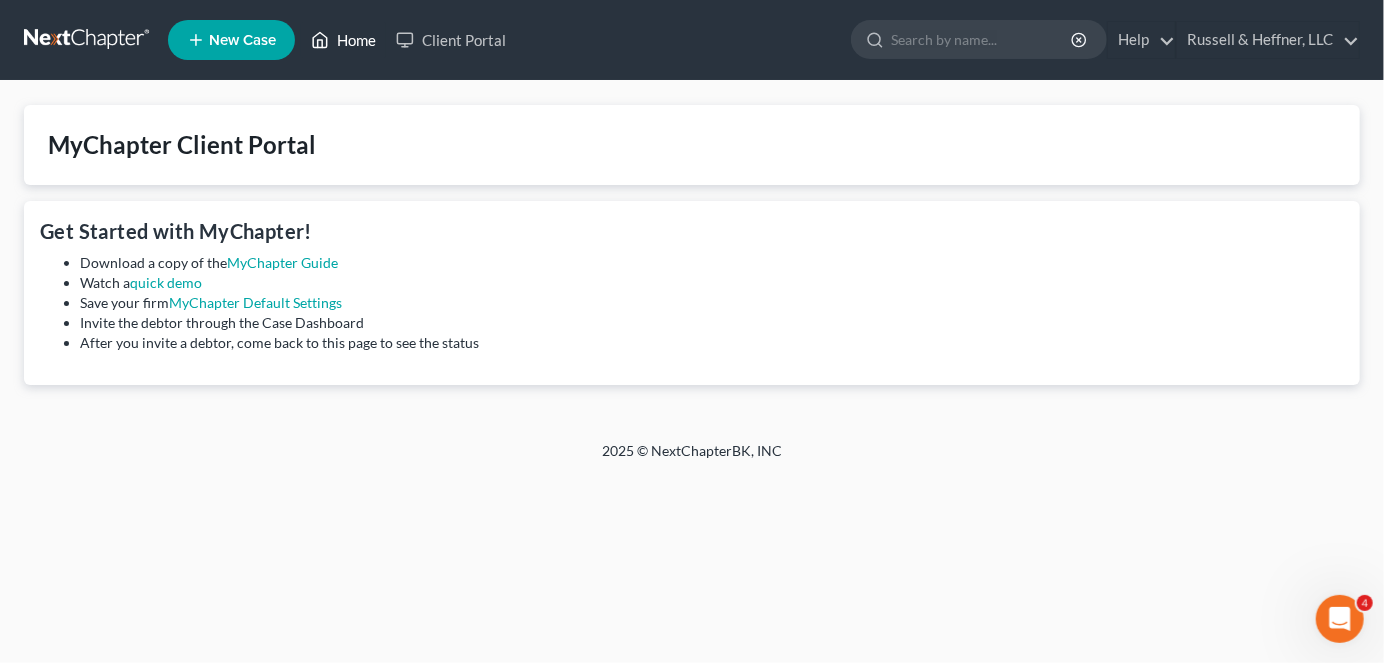 click on "Home" at bounding box center (343, 40) 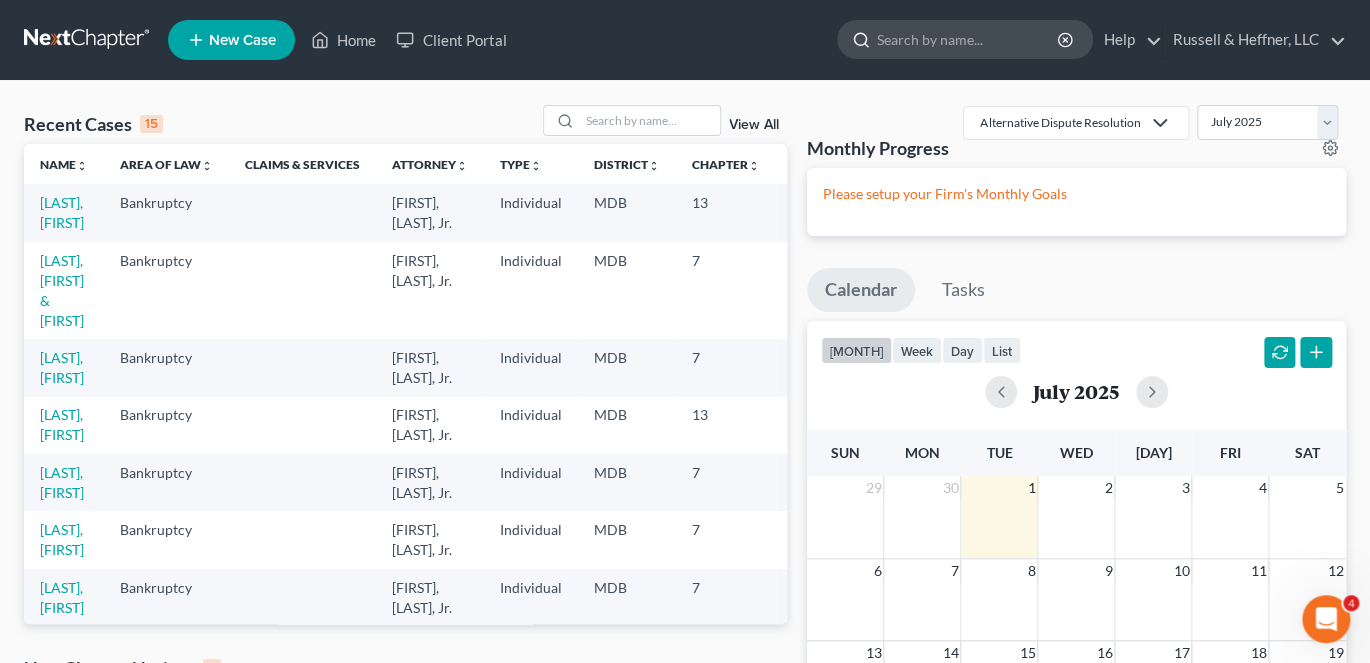 click at bounding box center (968, 39) 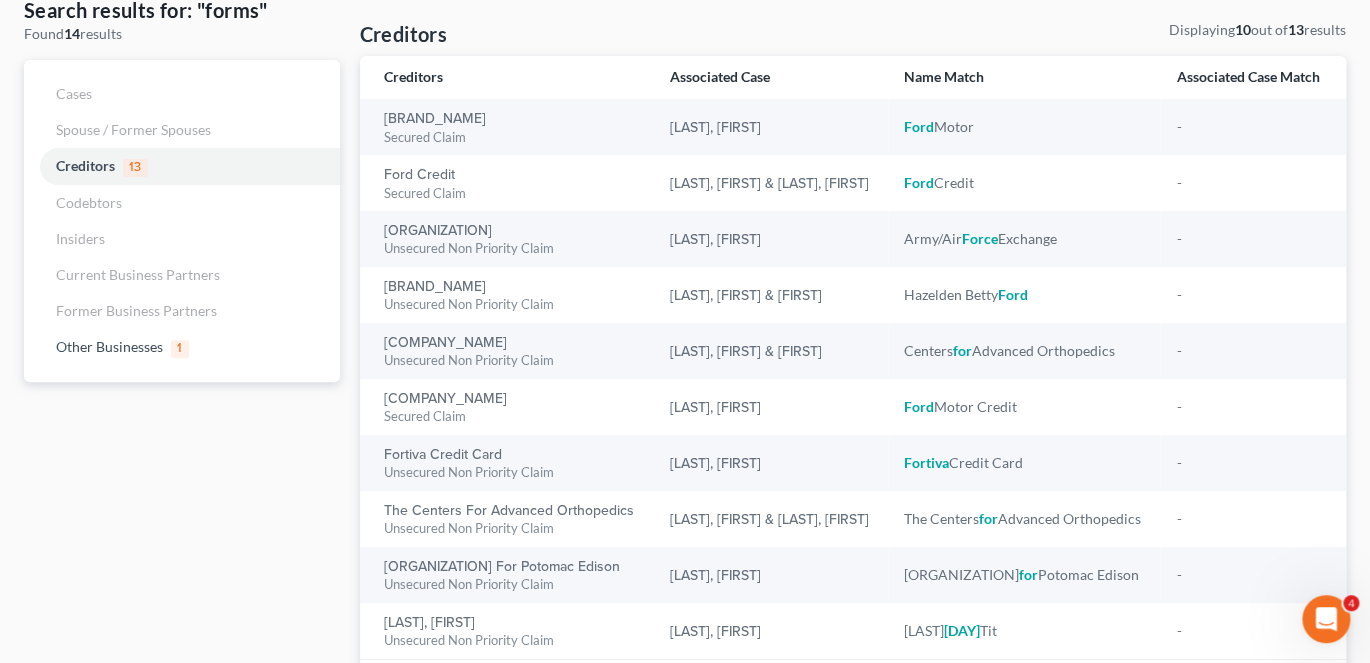 scroll, scrollTop: 0, scrollLeft: 0, axis: both 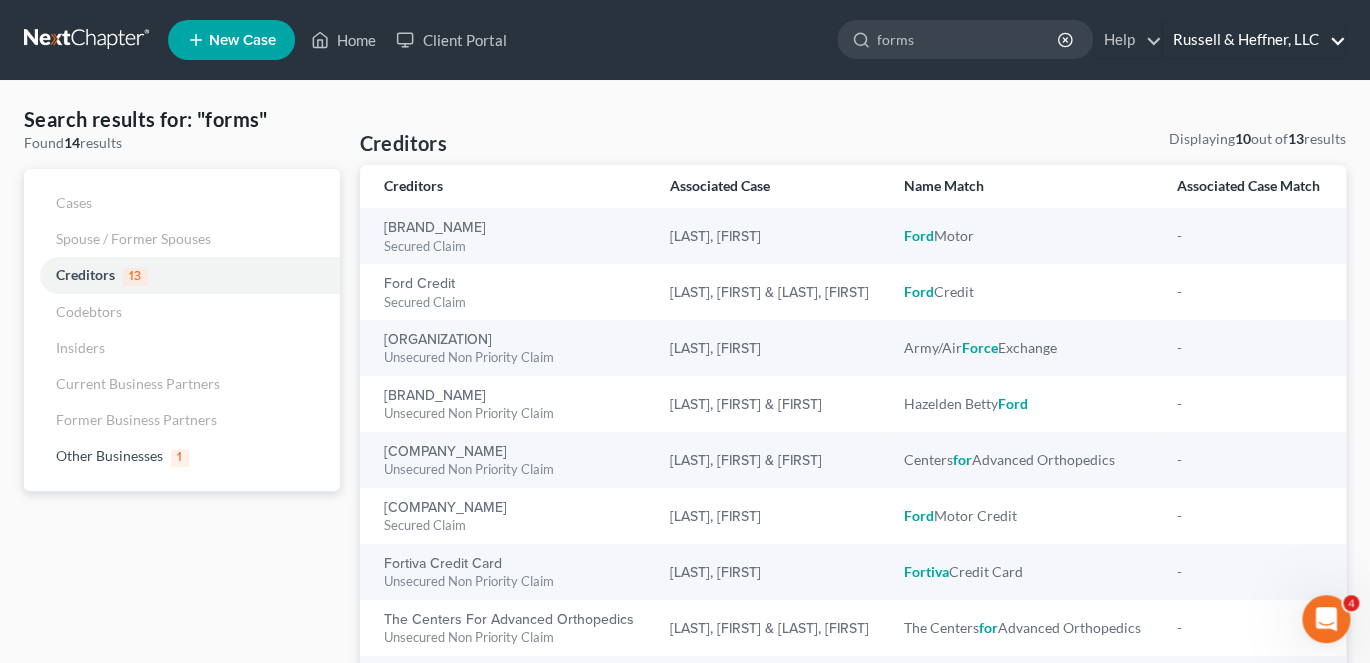 click on "Russell & Heffner, LLC" at bounding box center (1254, 40) 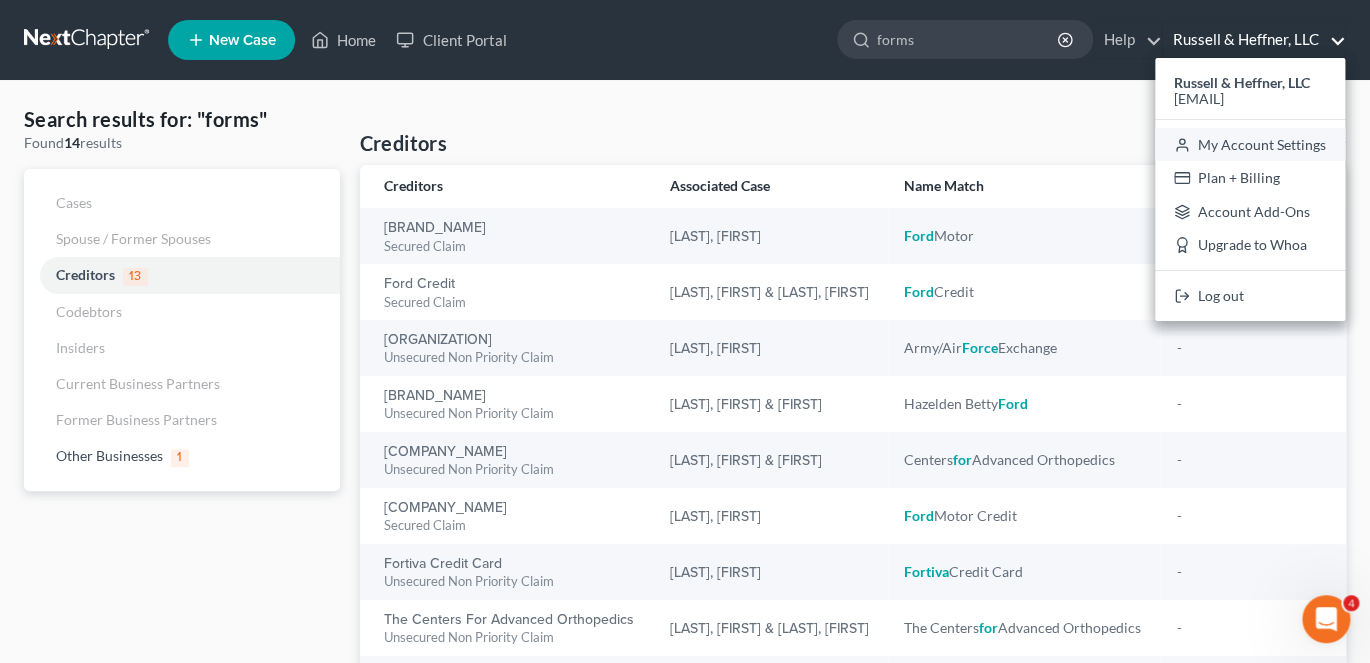 click on "My Account Settings" at bounding box center [1250, 145] 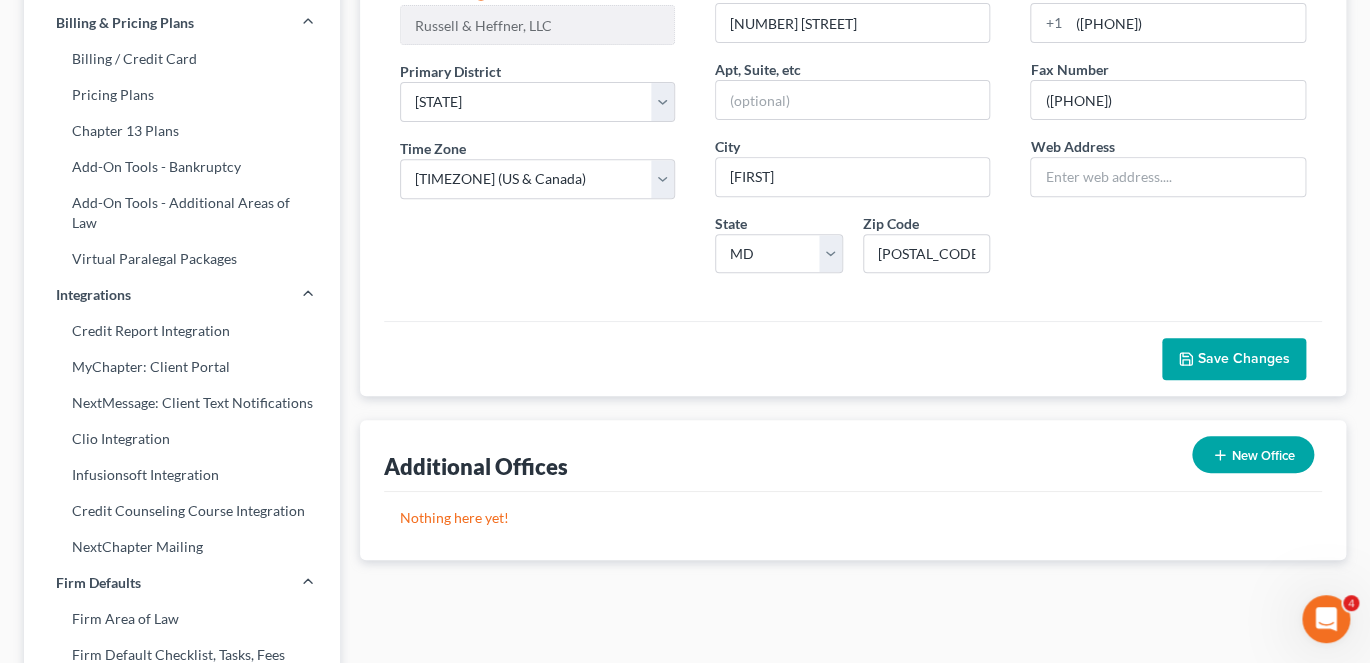 scroll, scrollTop: 300, scrollLeft: 0, axis: vertical 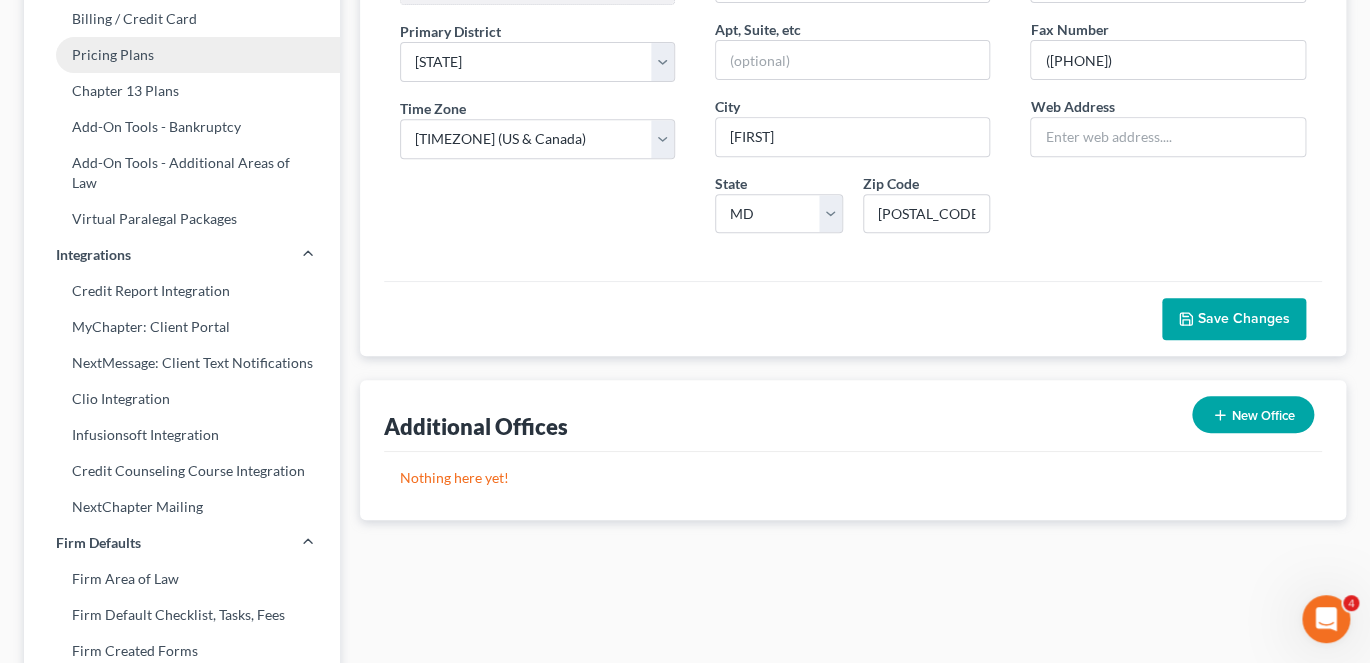 click on "Pricing Plans" at bounding box center (182, 55) 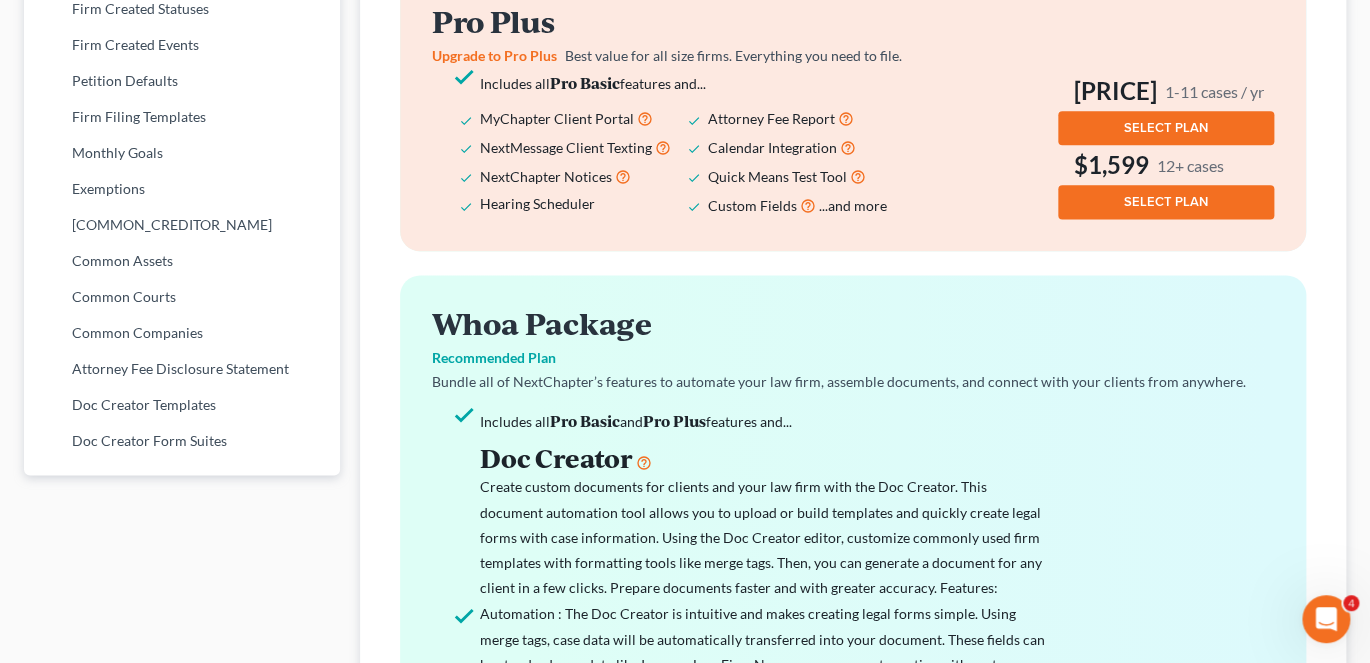 scroll, scrollTop: 1000, scrollLeft: 0, axis: vertical 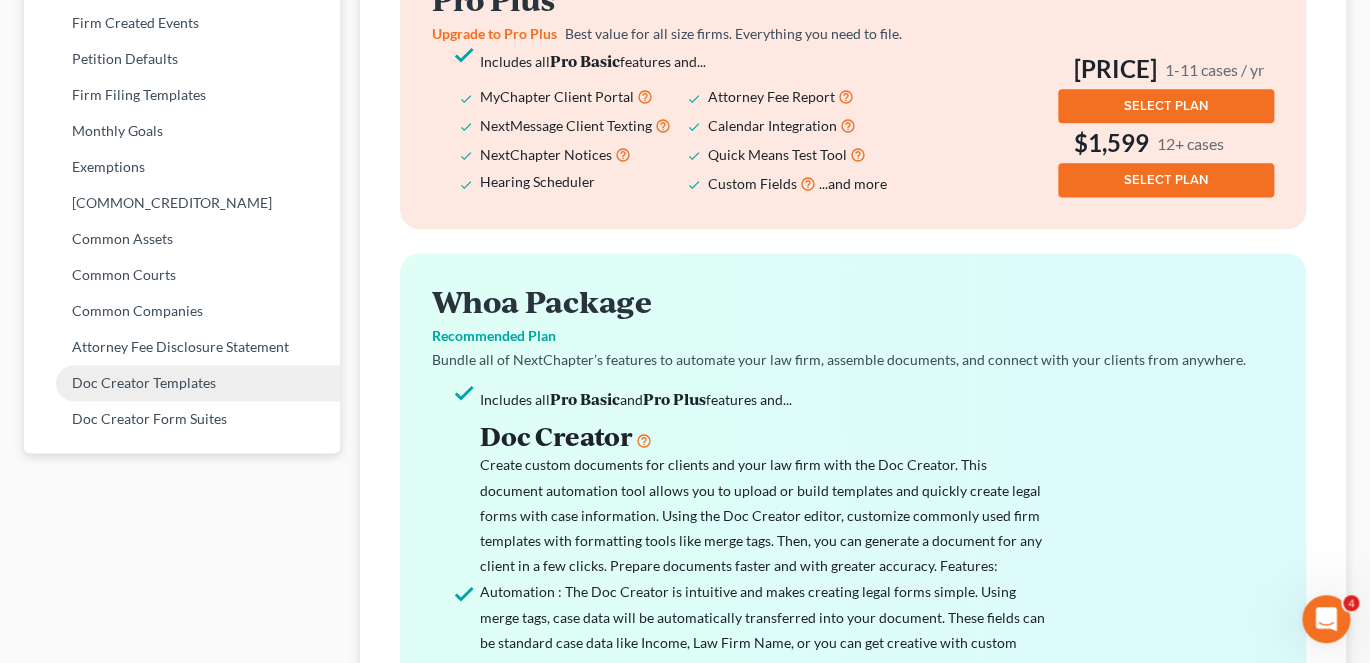 click on "Doc Creator Templates" at bounding box center (182, 383) 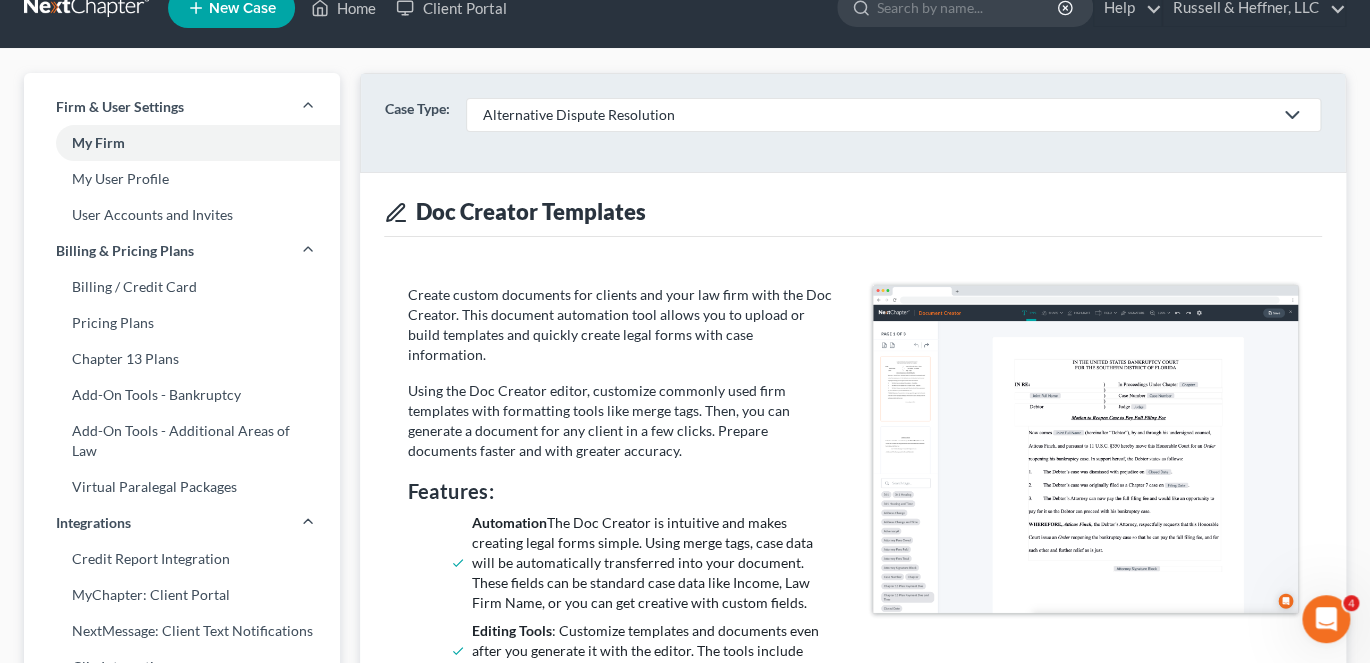 scroll, scrollTop: 0, scrollLeft: 0, axis: both 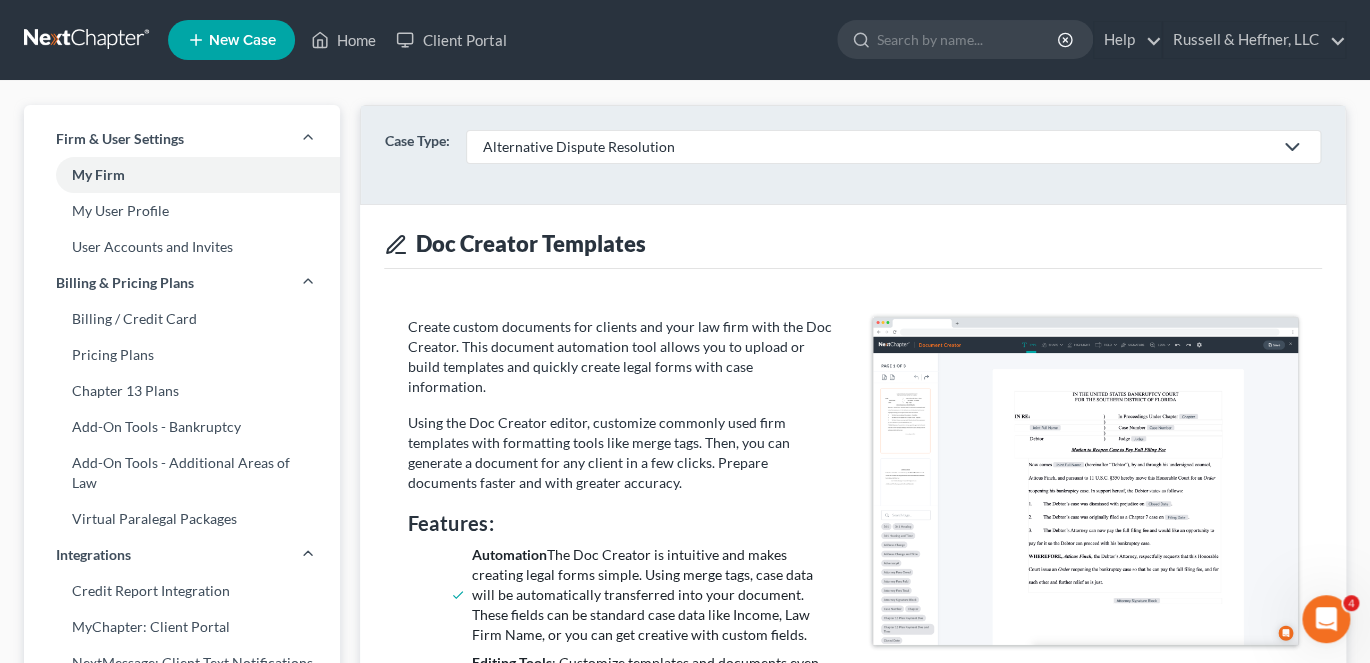 click at bounding box center (1292, 147) 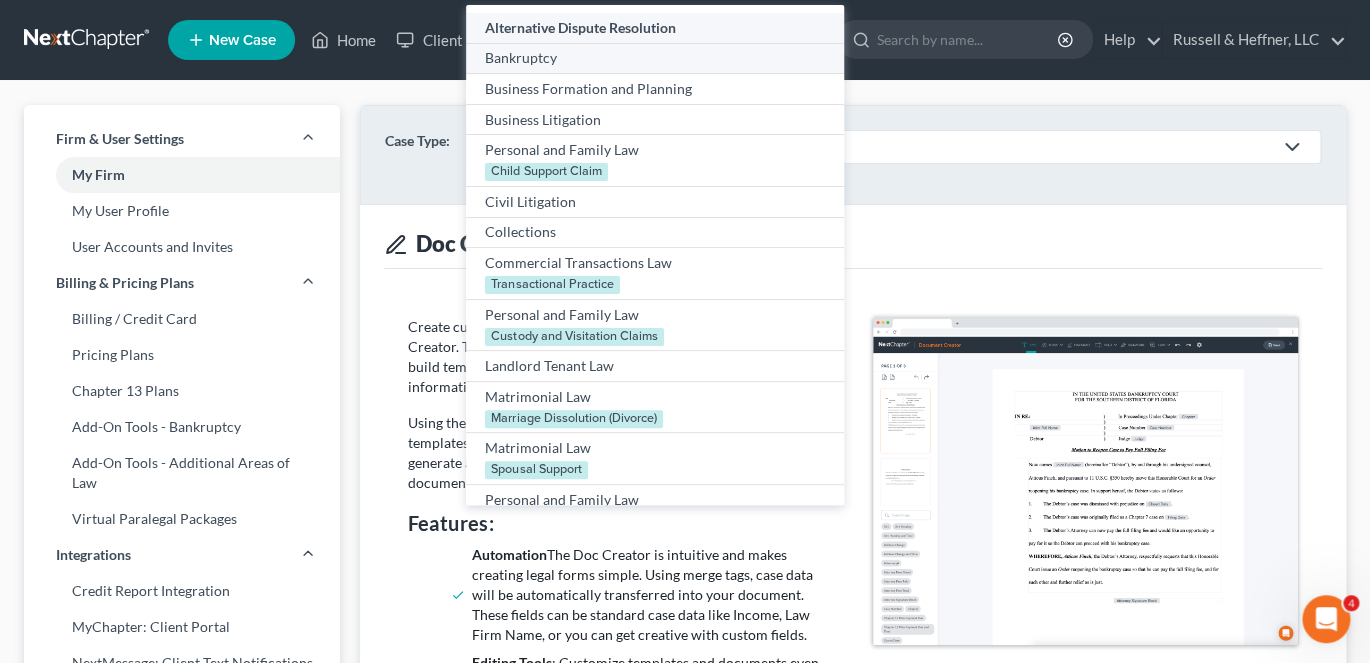 click on "Bankruptcy" at bounding box center [654, 28] 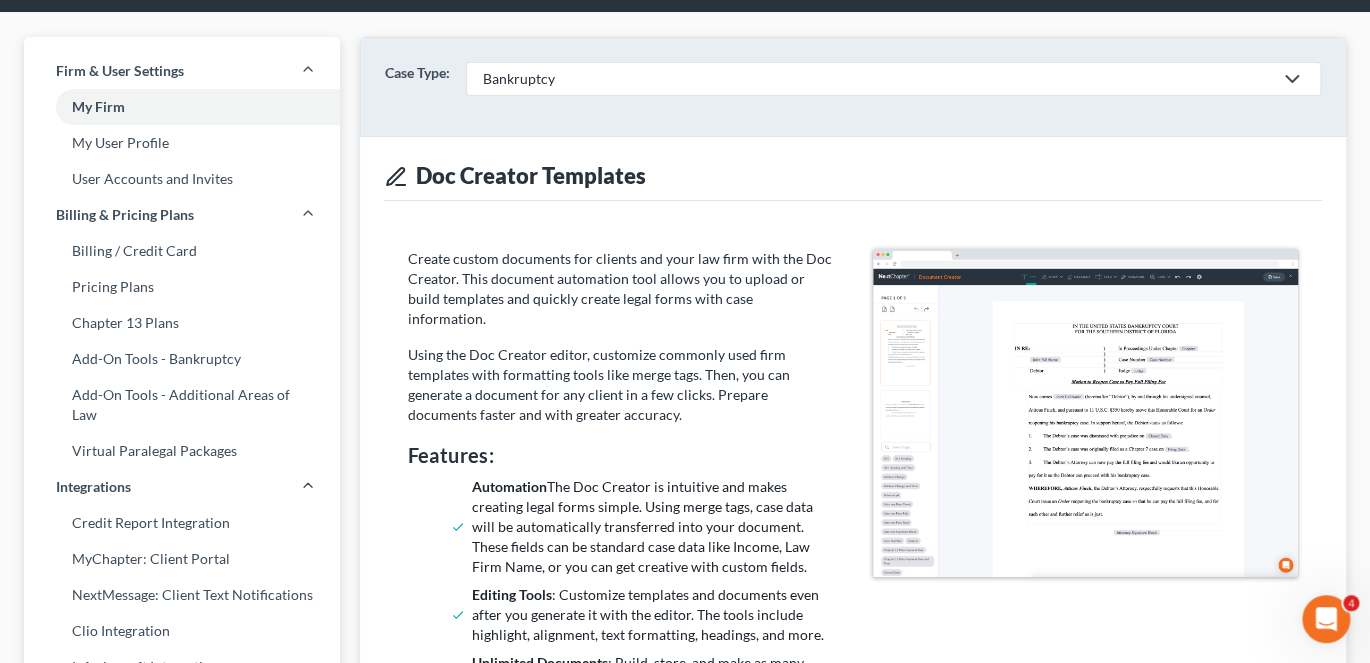 scroll, scrollTop: 0, scrollLeft: 0, axis: both 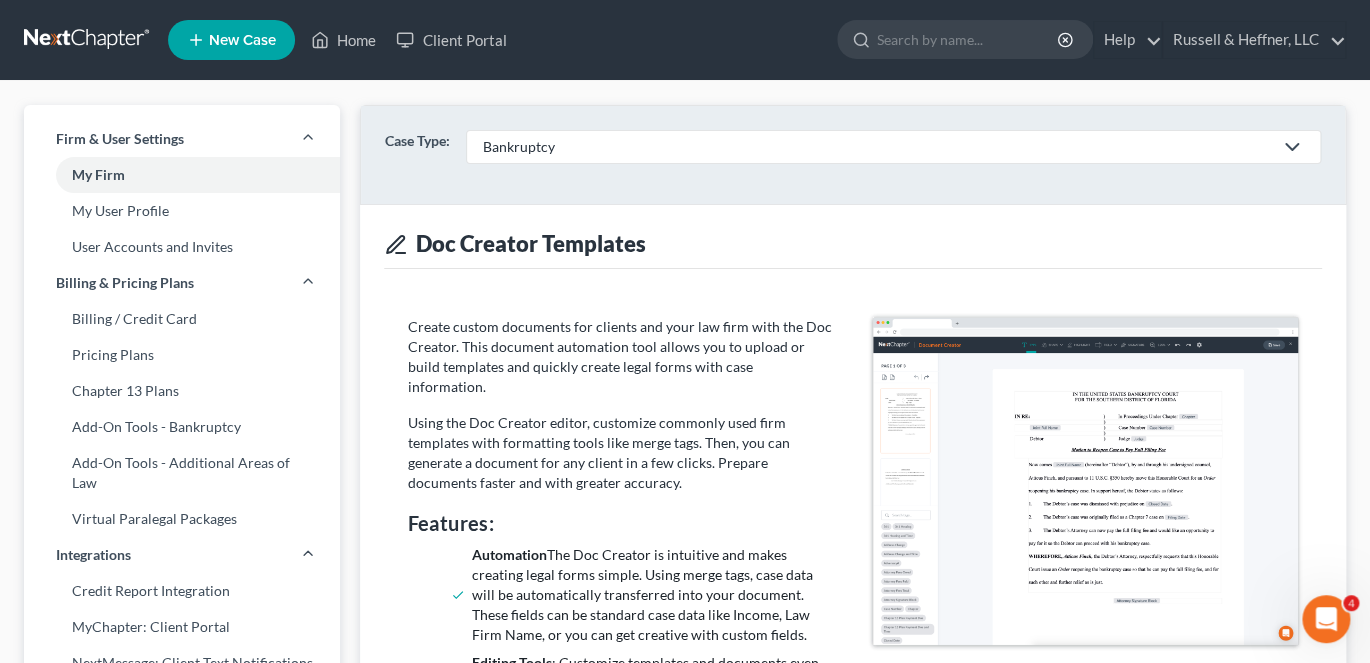 click at bounding box center (1292, 147) 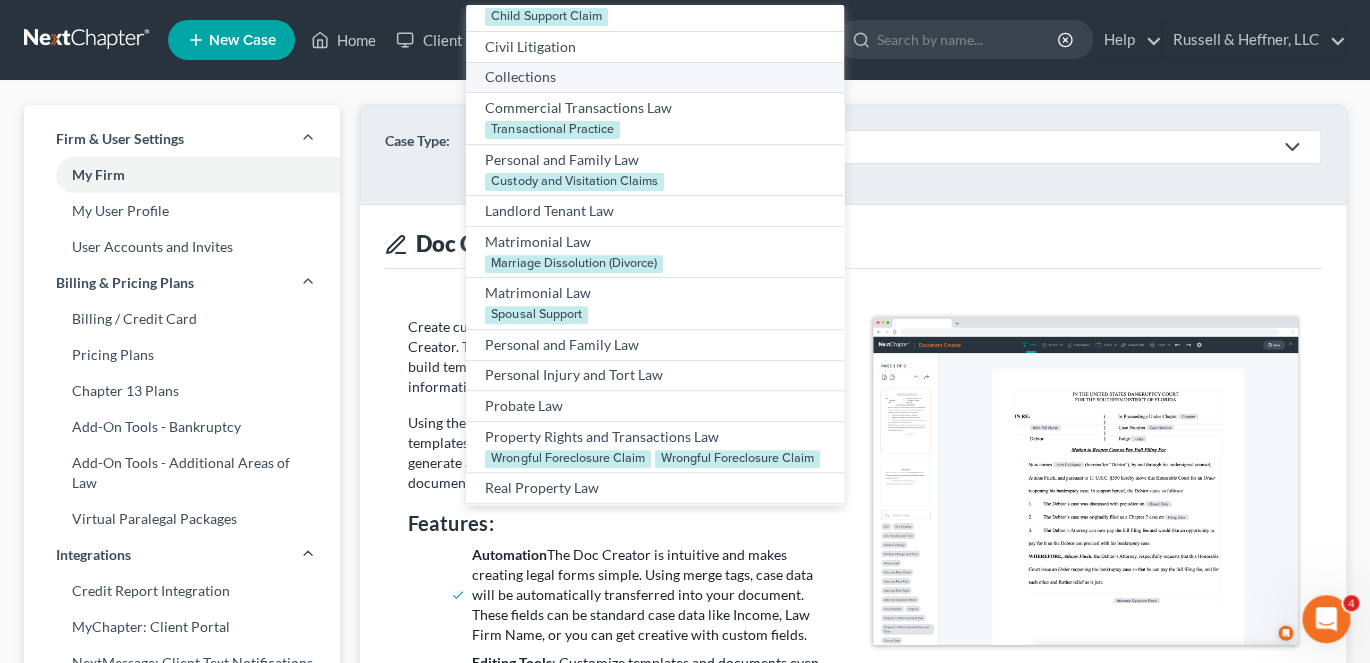 scroll, scrollTop: 186, scrollLeft: 0, axis: vertical 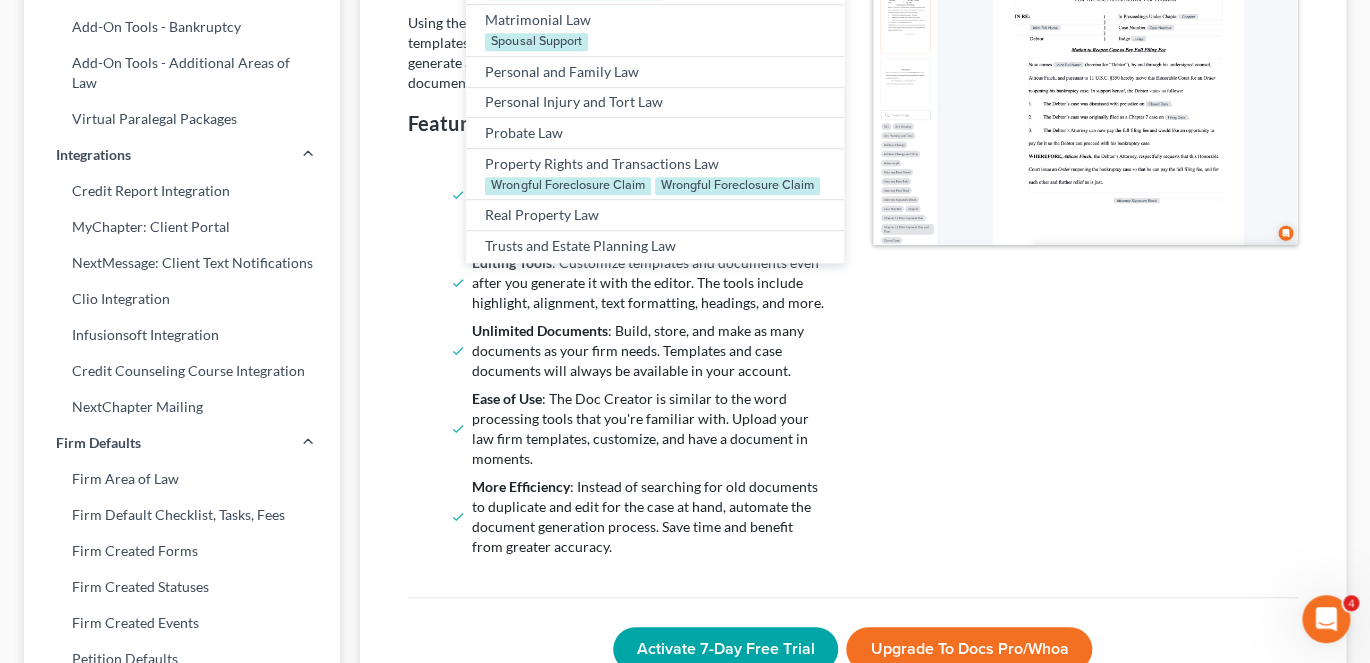 click on "Create custom documents for clients and your law firm with the Doc Creator. This document automation tool allows you to upload or build templates and quickly create legal forms with case information. Using the Doc Creator editor, customize commonly used firm templates with formatting tools like merge tags. Then, you can generate a document for any client in a few clicks. Prepare documents faster and with greater accuracy. Features: Automation : The Doc Creator is intuitive and makes creating legal forms simple. Using merge tags, case data will be automatically transferred into your document. These fields can be standard case data like Income, Law Firm Name, or you can get creative with custom fields. Editing Tools : Customize templates and documents even after you generate it with the editor. The tools include highlight, alignment, text formatting, headings, and more. Unlimited Documents Ease of Use More Efficiency Activate 7-Day Free Trial Upgrade to Docs Pro/Whoa" at bounding box center [853, 292] 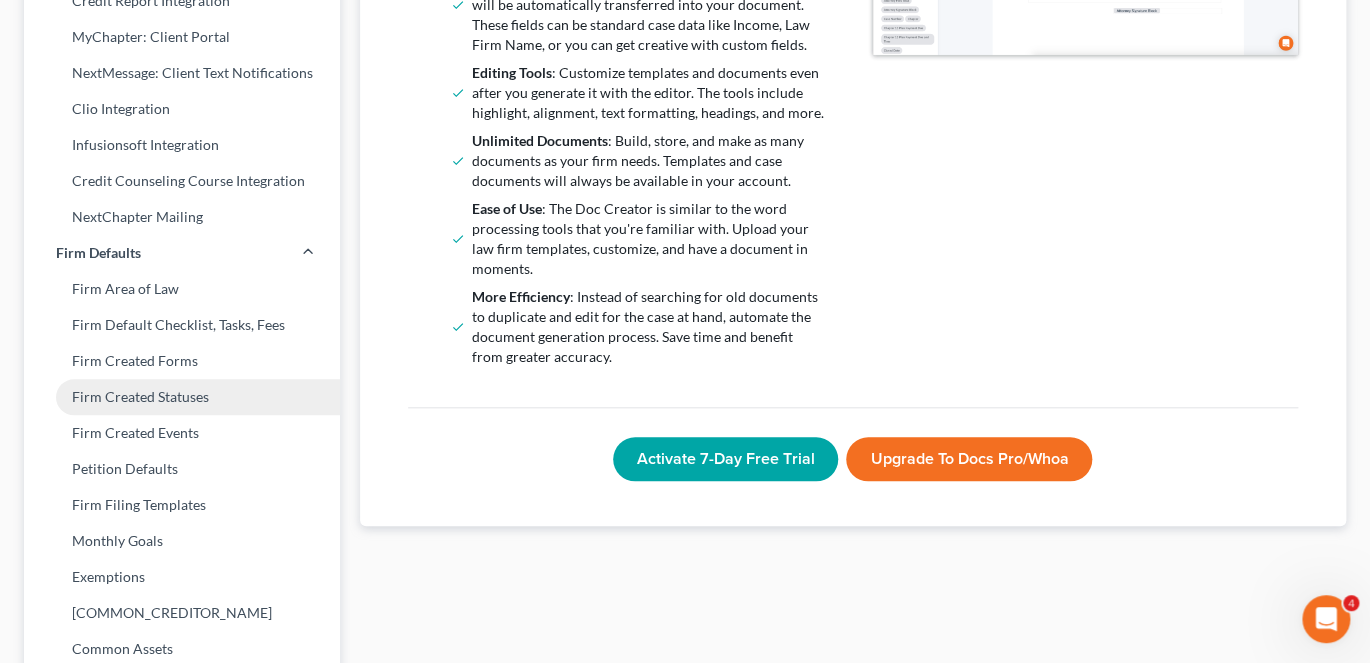 scroll, scrollTop: 600, scrollLeft: 0, axis: vertical 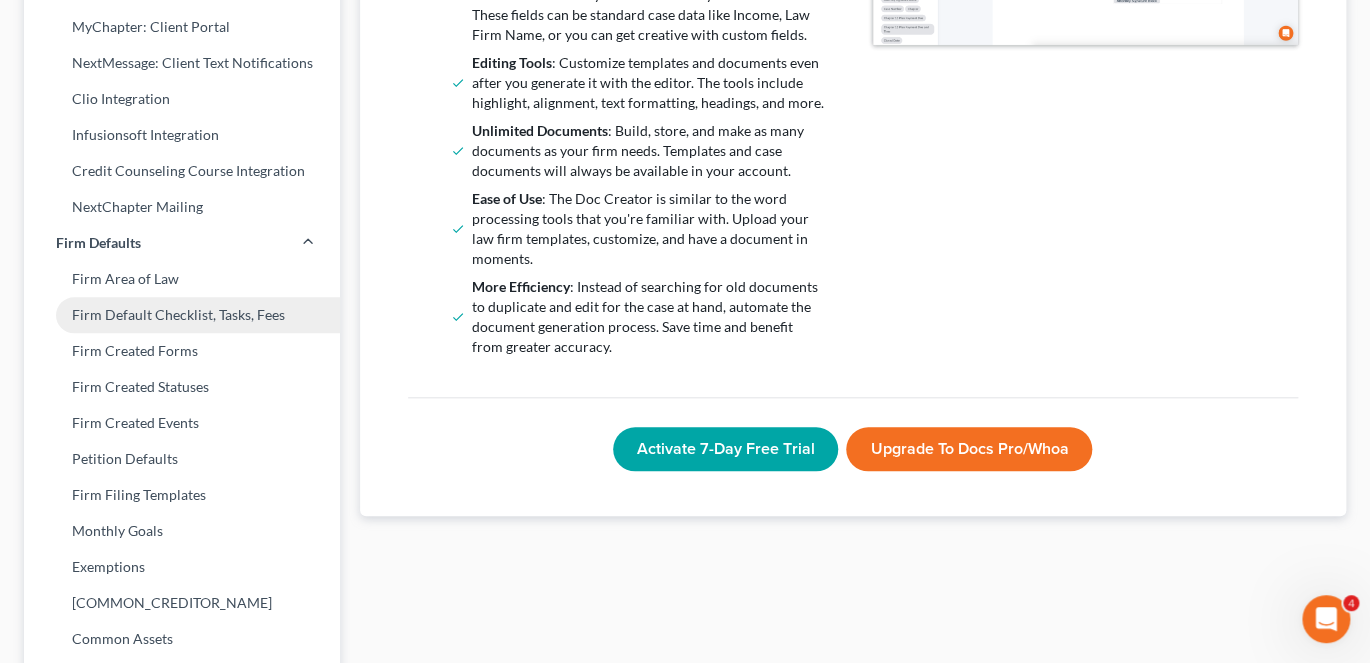 click on "Firm Default Checklist, Tasks, Fees" at bounding box center [182, 315] 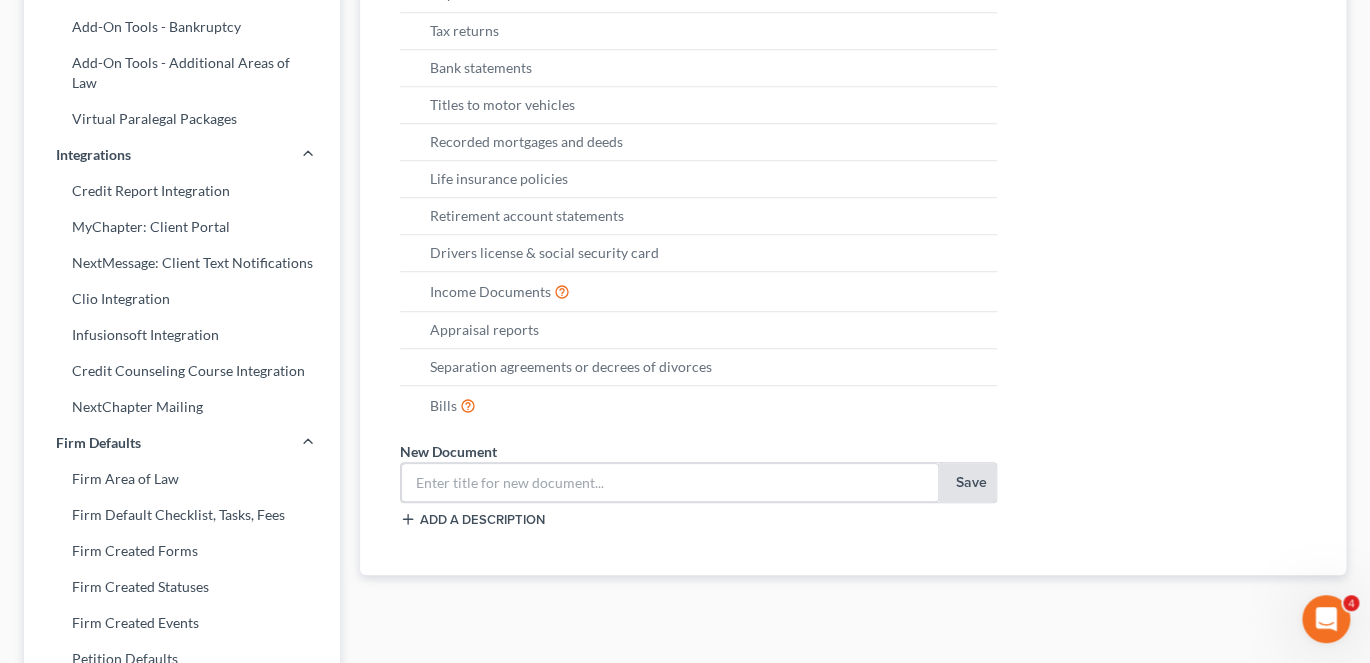 scroll, scrollTop: 500, scrollLeft: 0, axis: vertical 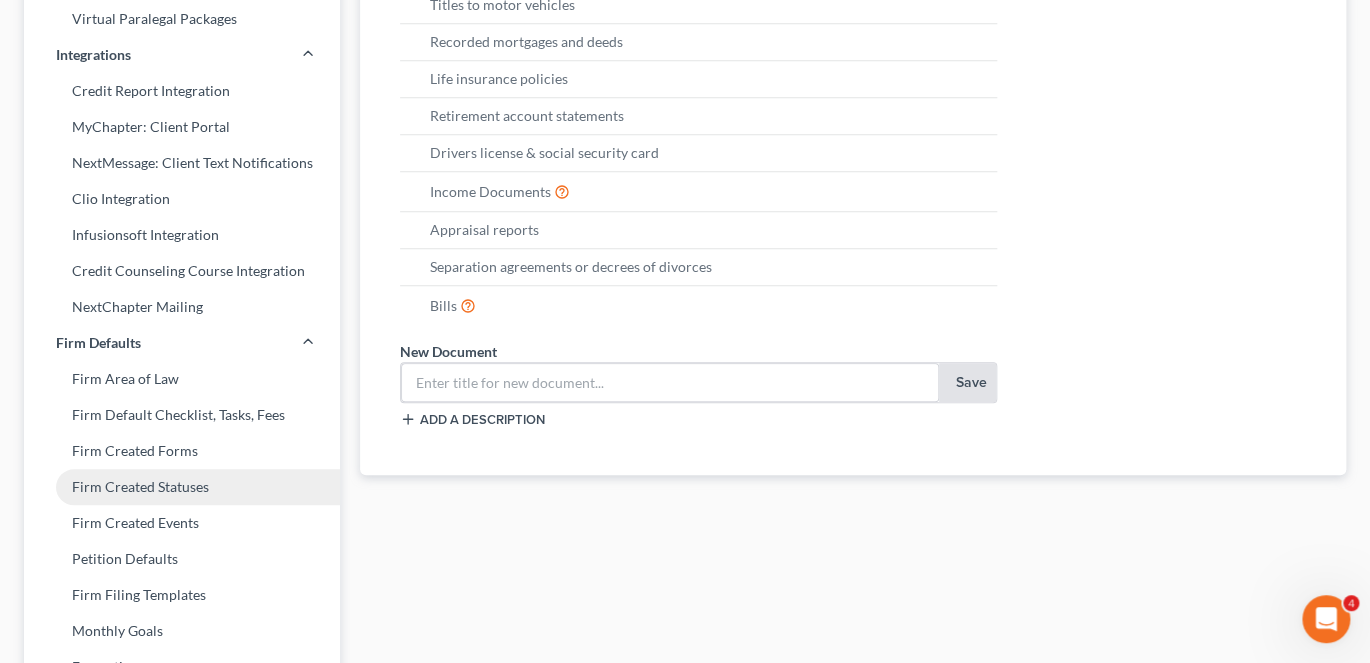 click on "Firm Created Statuses" at bounding box center (182, 487) 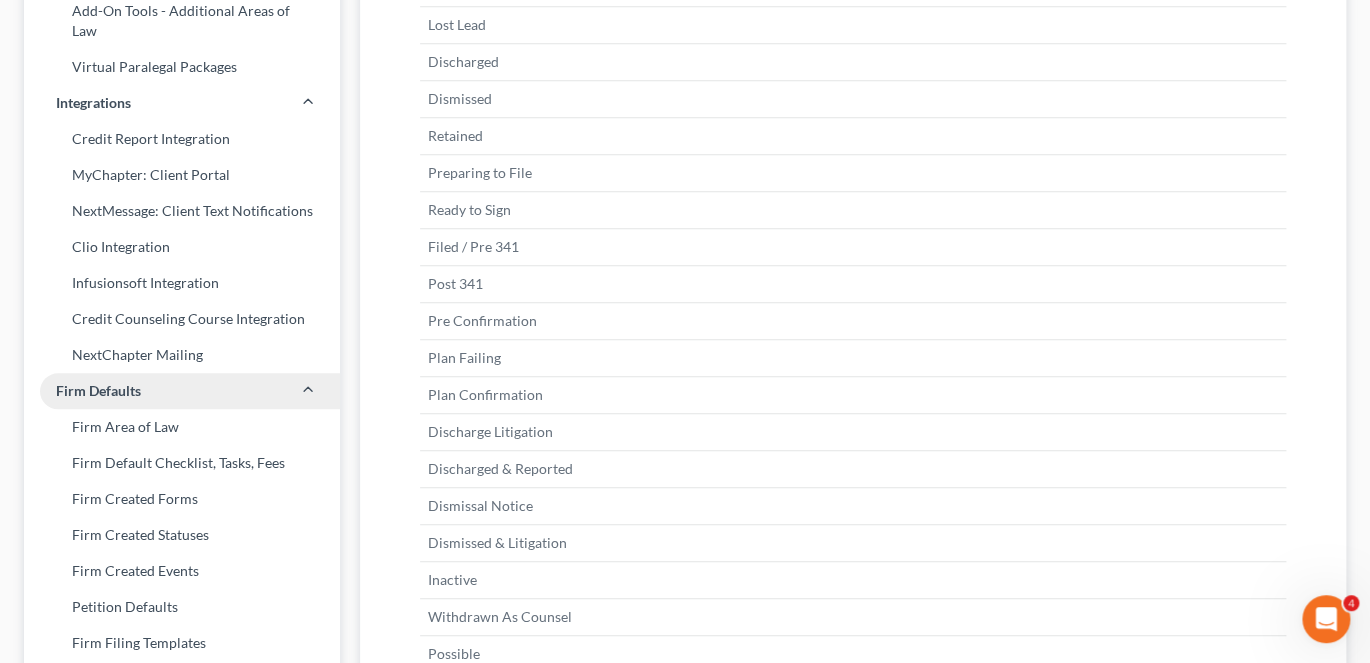 scroll, scrollTop: 0, scrollLeft: 0, axis: both 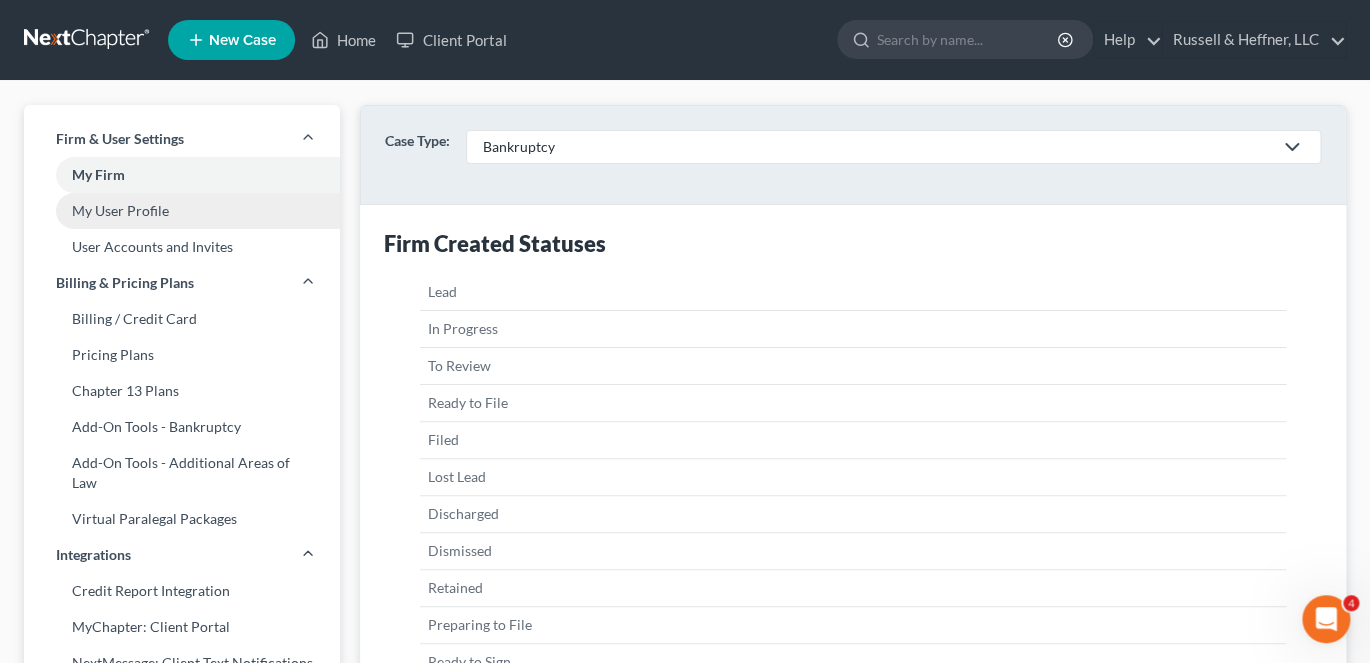 click on "My User Profile" at bounding box center [182, 211] 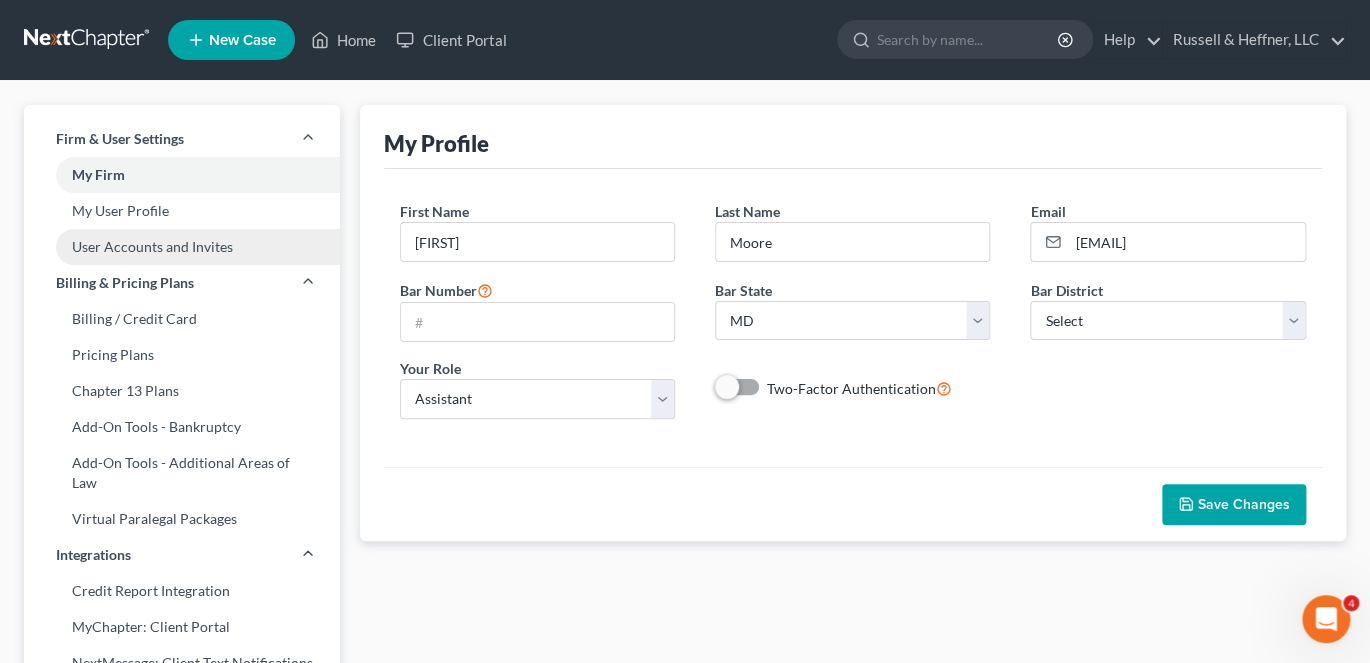 click on "User Accounts and Invites" at bounding box center [182, 247] 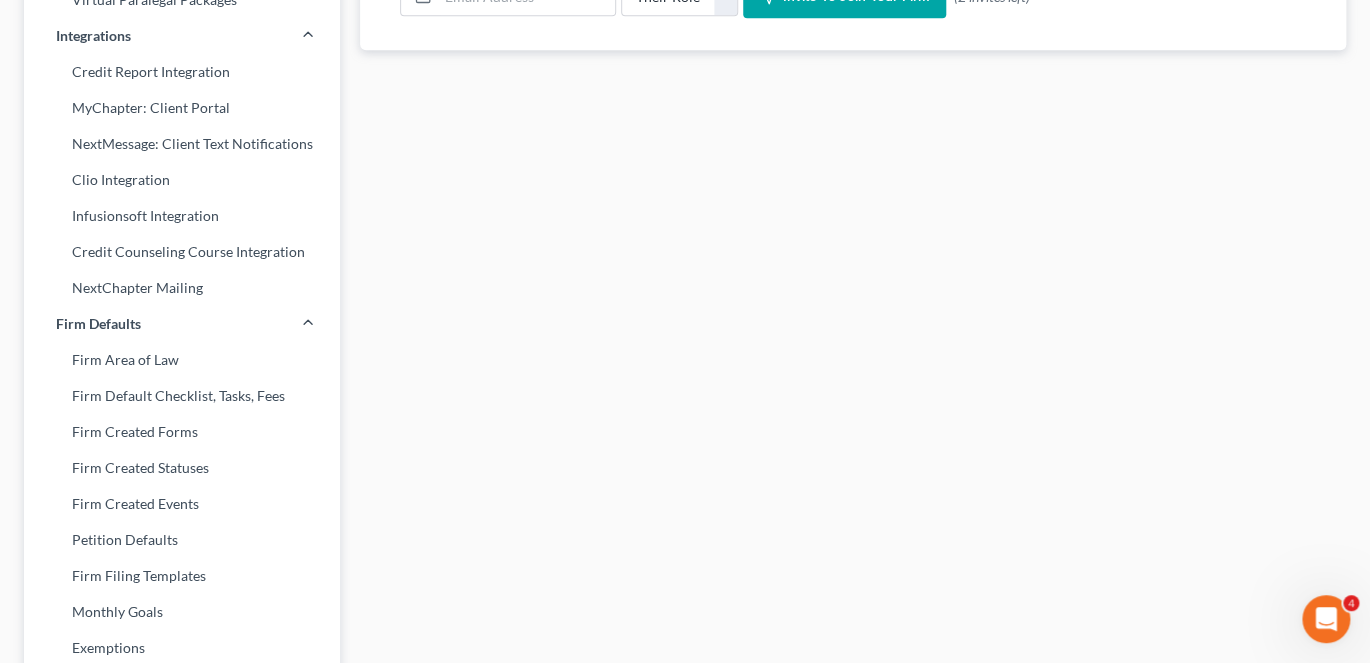 scroll, scrollTop: 700, scrollLeft: 0, axis: vertical 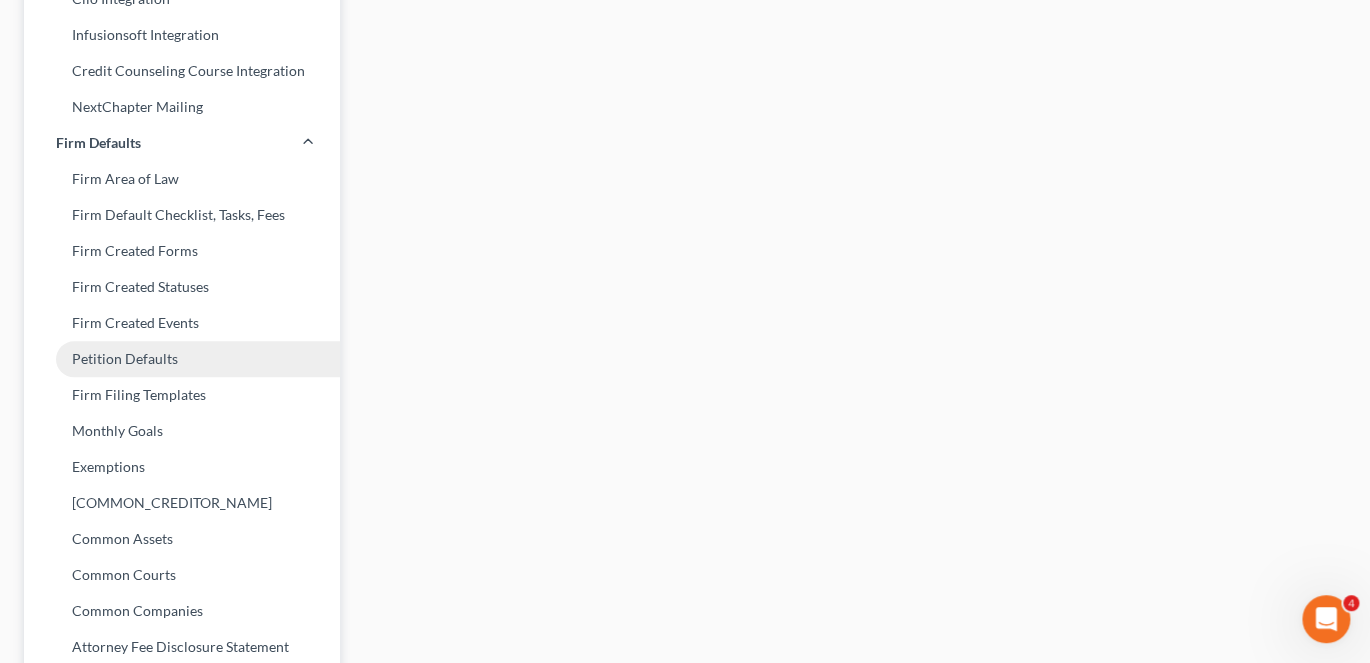 click on "Petition Defaults" at bounding box center [182, 359] 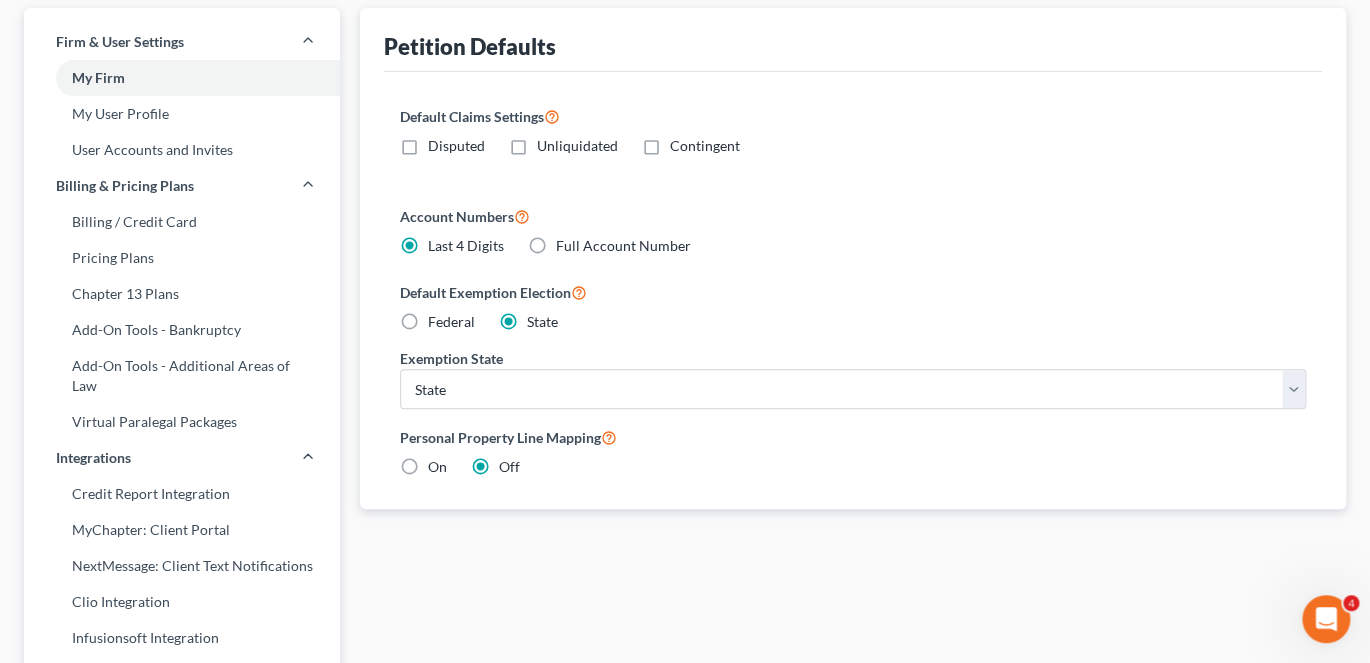 scroll, scrollTop: 0, scrollLeft: 0, axis: both 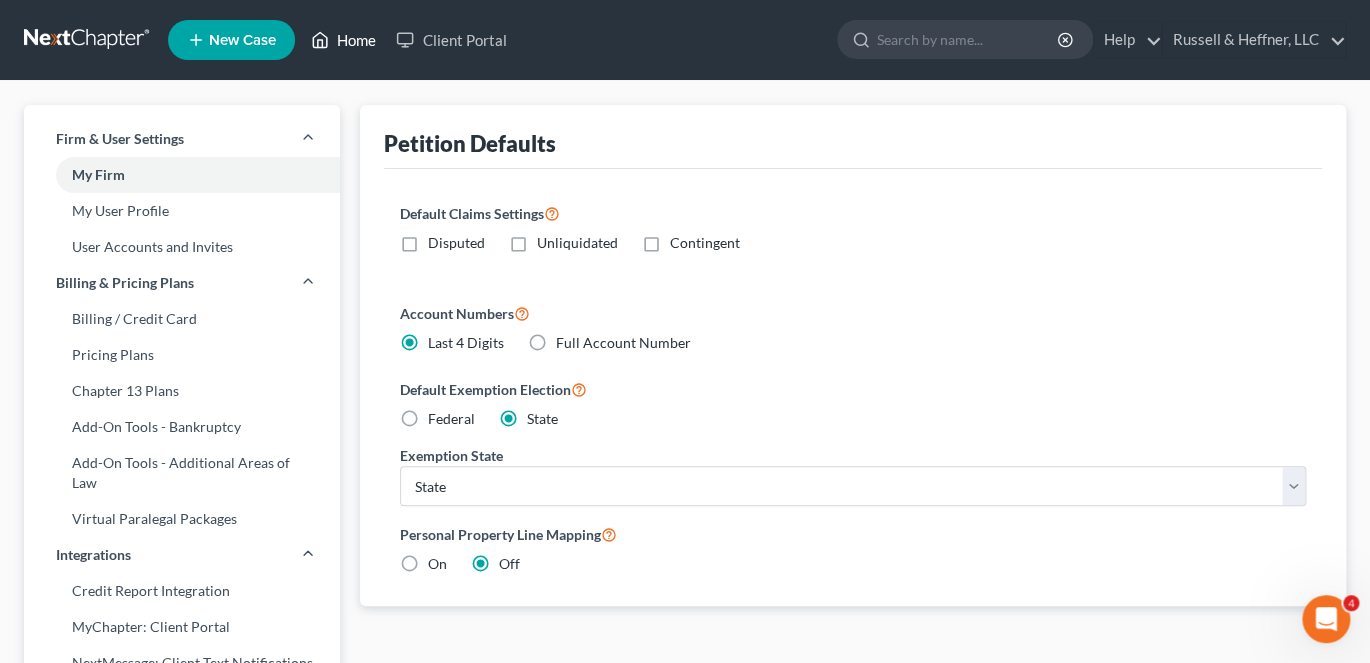 click on "Home" at bounding box center [343, 40] 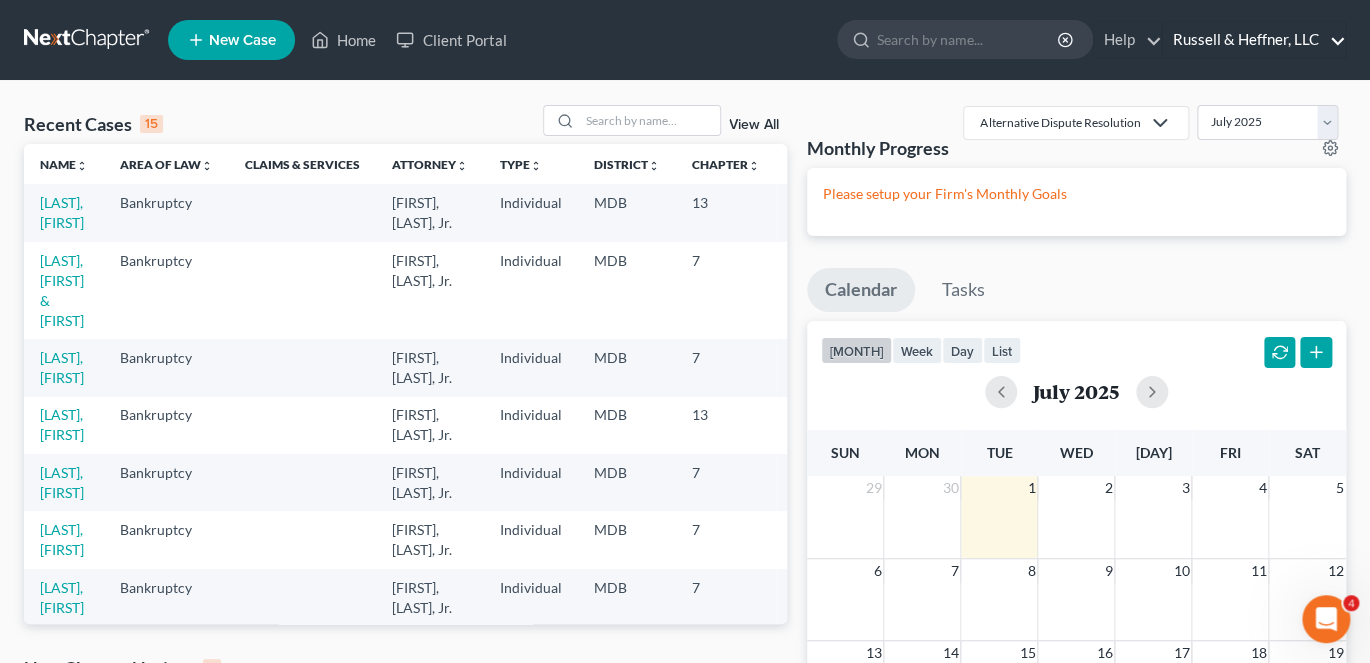 click on "Russell & Heffner, LLC" at bounding box center (1254, 40) 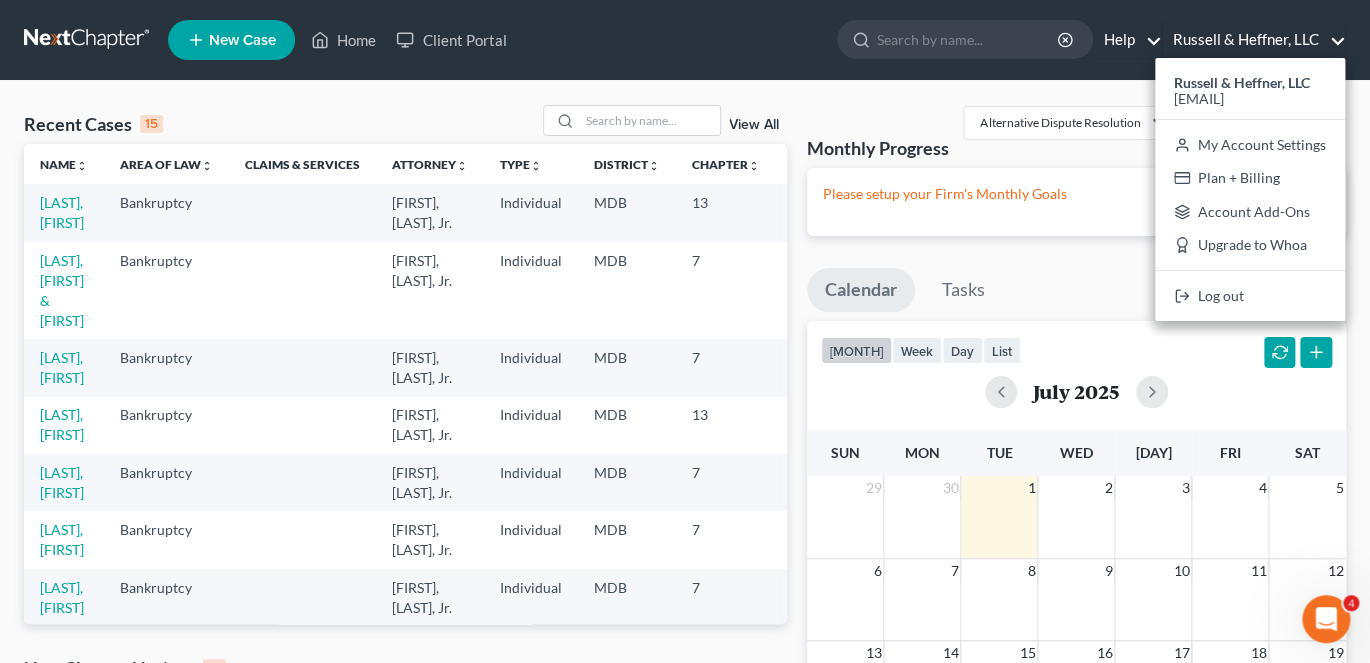 click on "Help" at bounding box center (1127, 40) 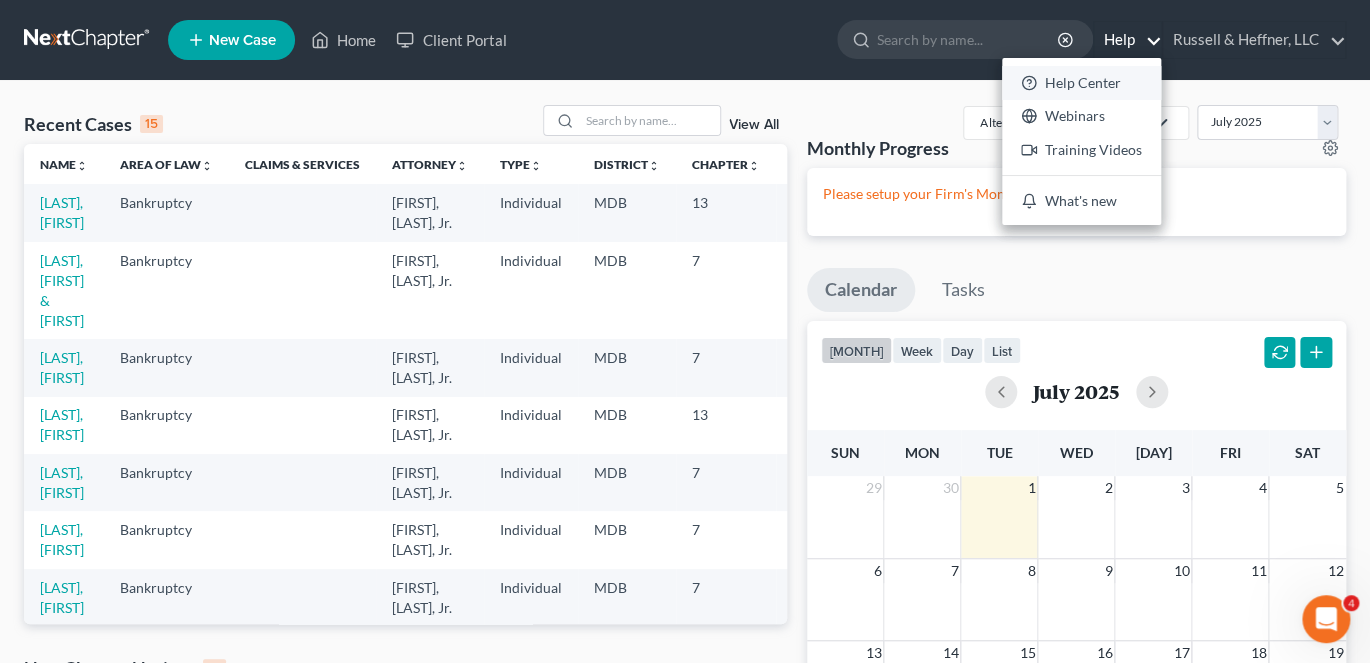 click on "Help Center" at bounding box center (1081, 83) 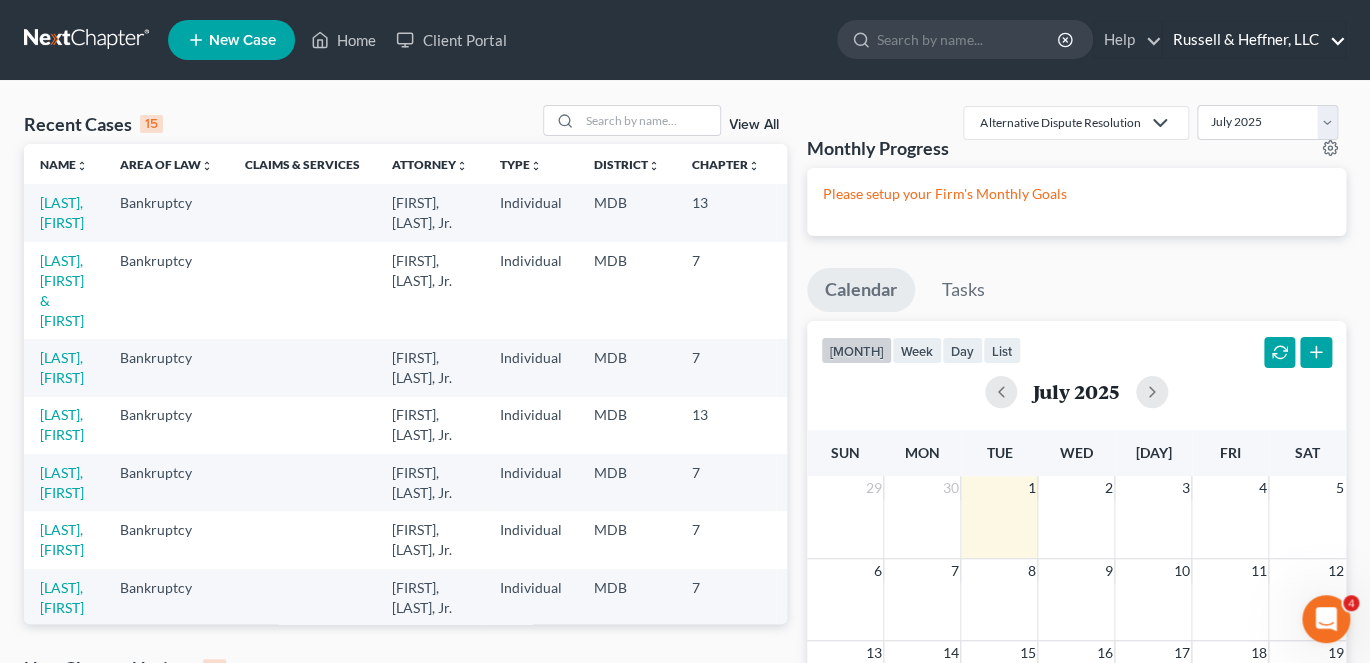 click on "Russell & Heffner, LLC" at bounding box center [1254, 40] 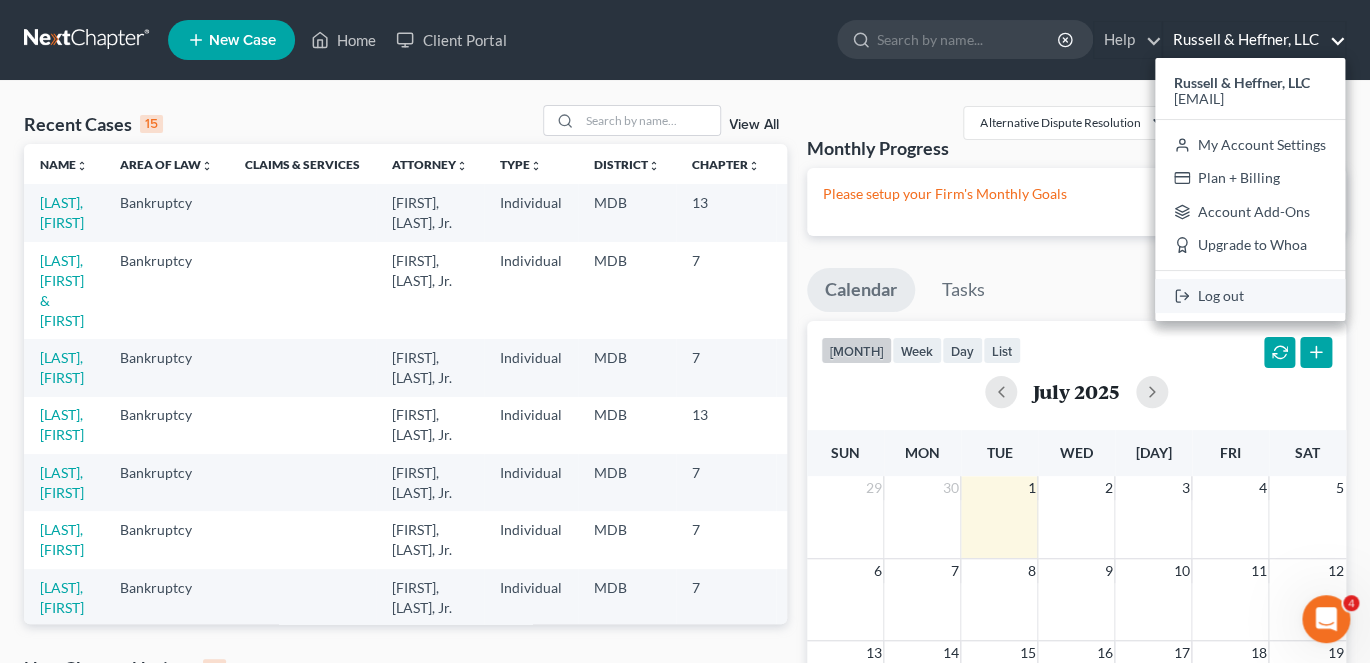 click on "Log out" at bounding box center (1250, 296) 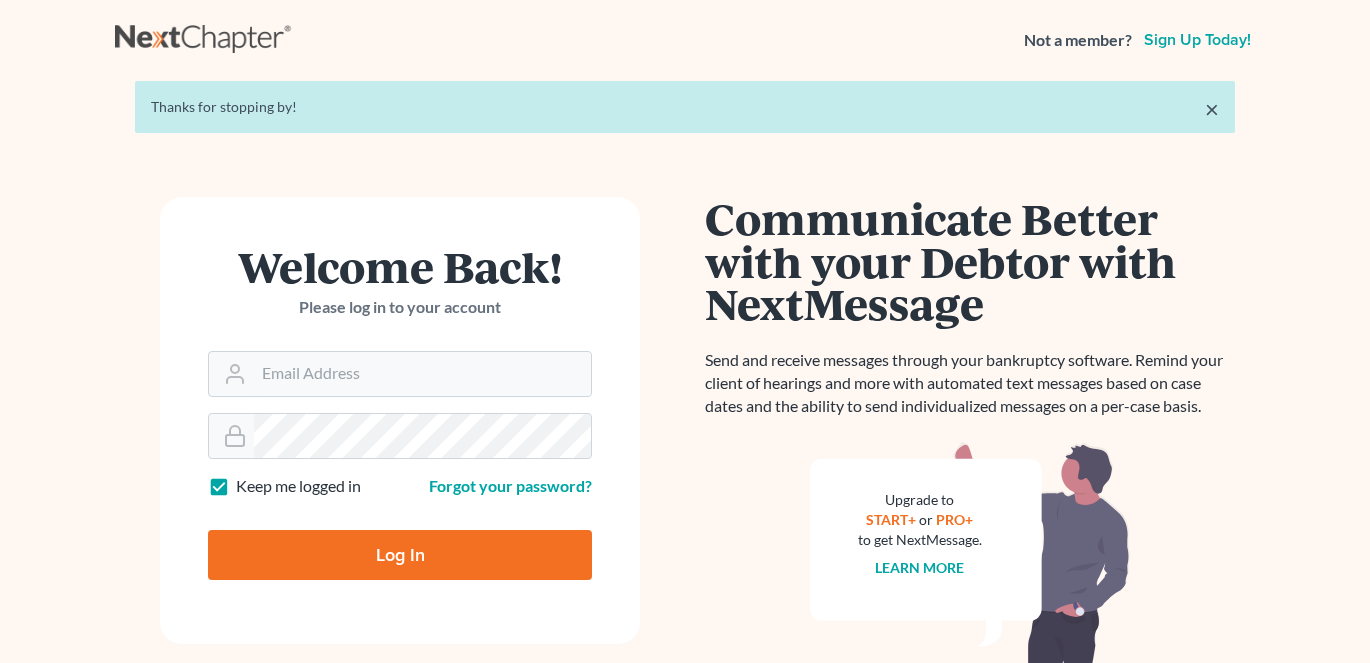 scroll, scrollTop: 0, scrollLeft: 0, axis: both 